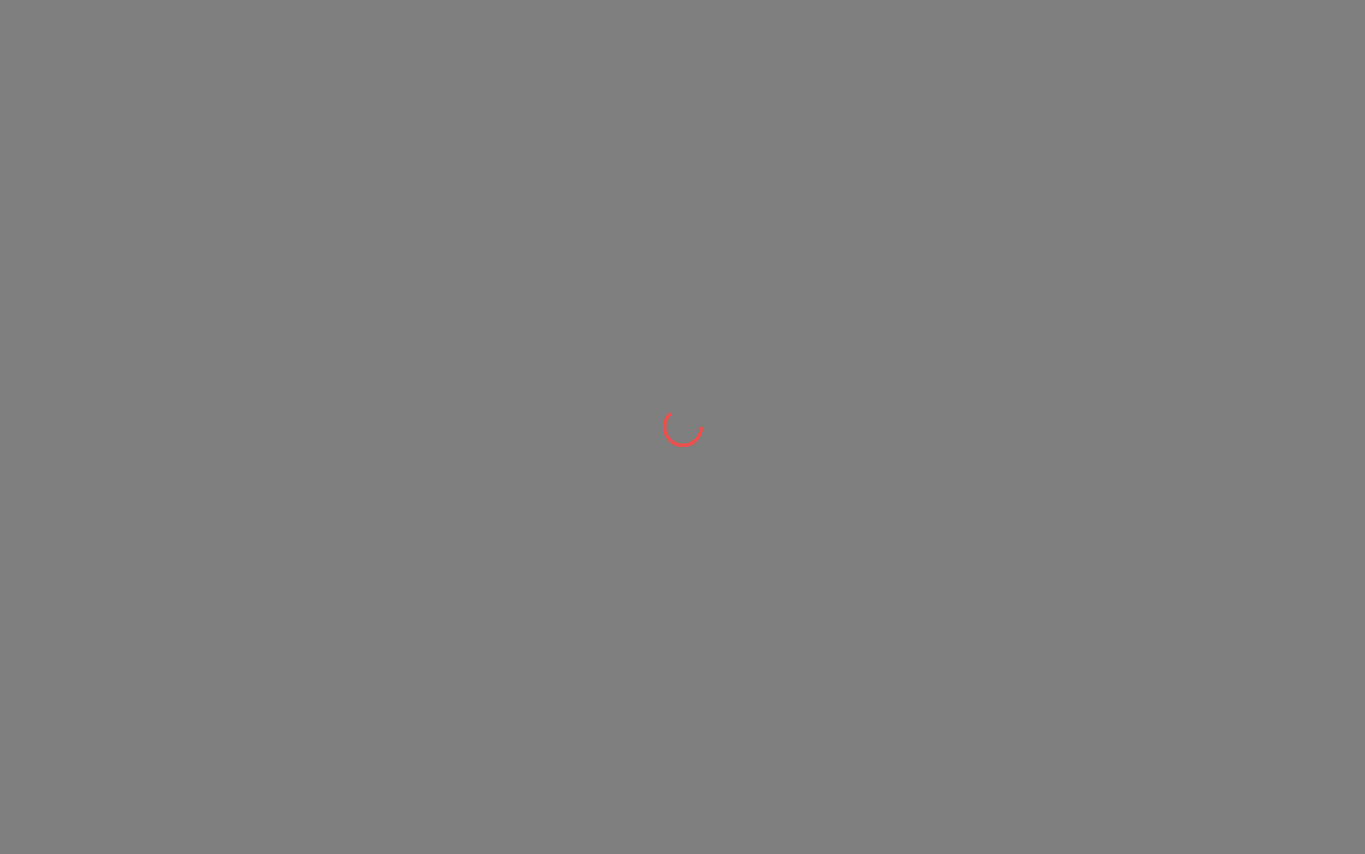 scroll, scrollTop: 0, scrollLeft: 0, axis: both 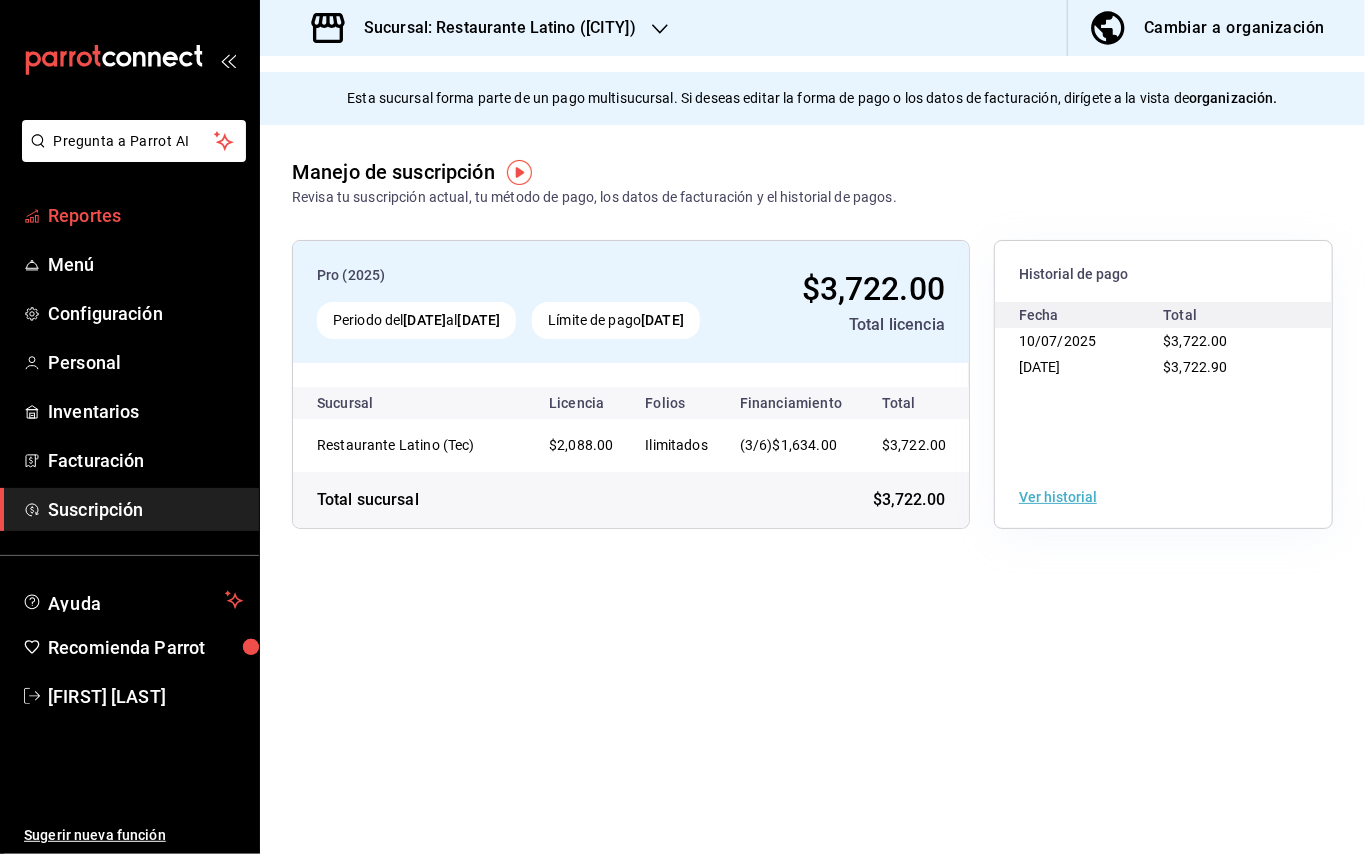 click on "Reportes" at bounding box center (145, 215) 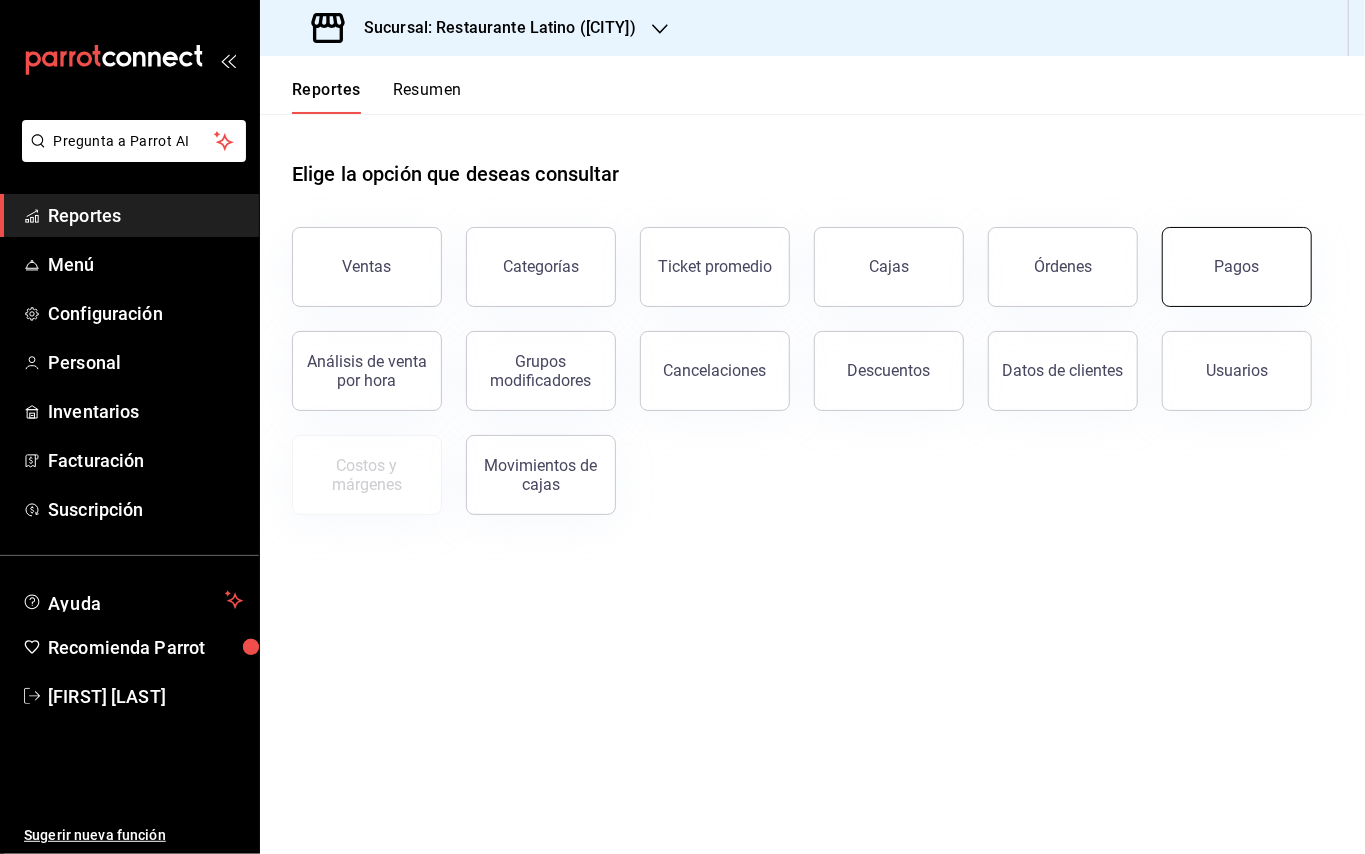 click on "Pagos" at bounding box center [1237, 267] 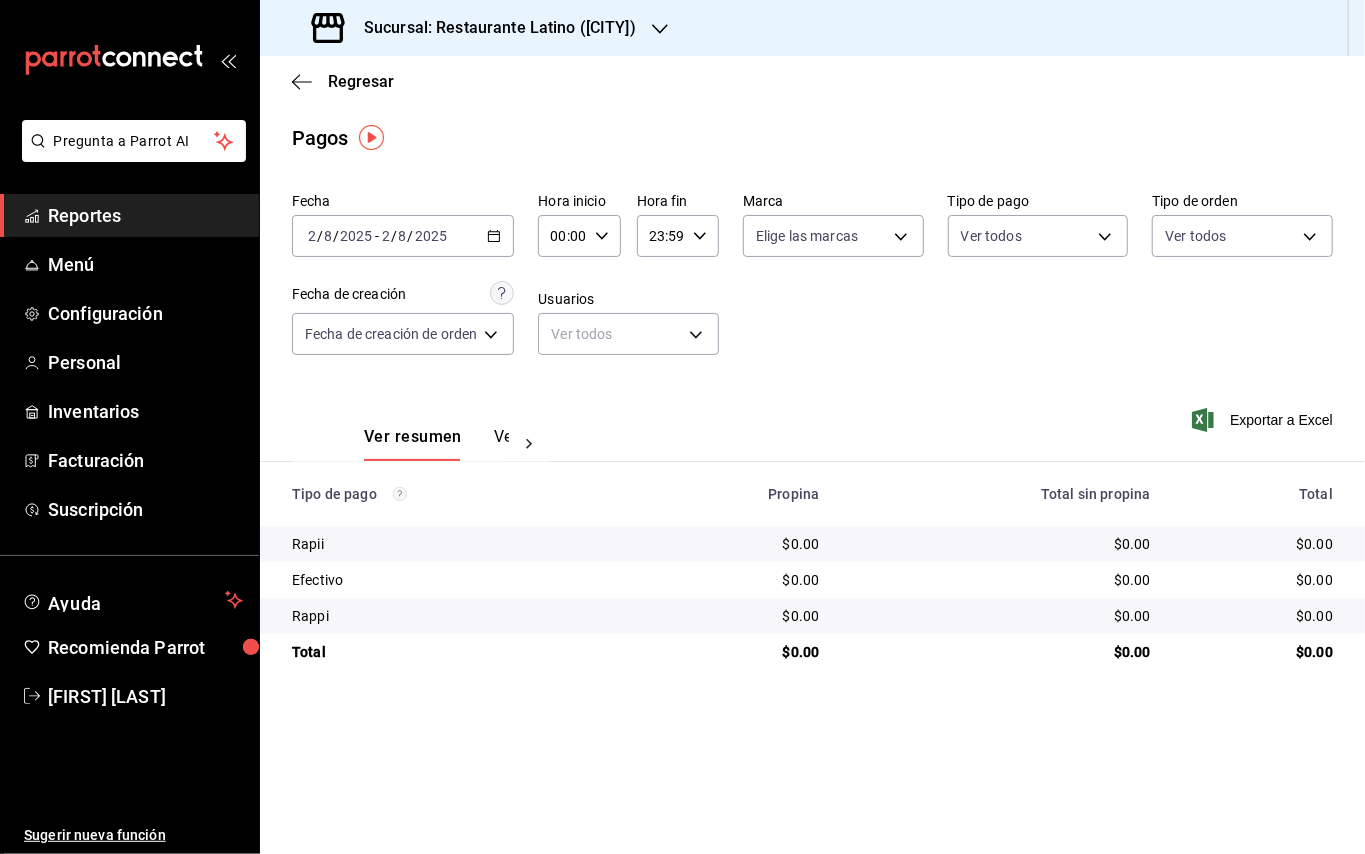 click 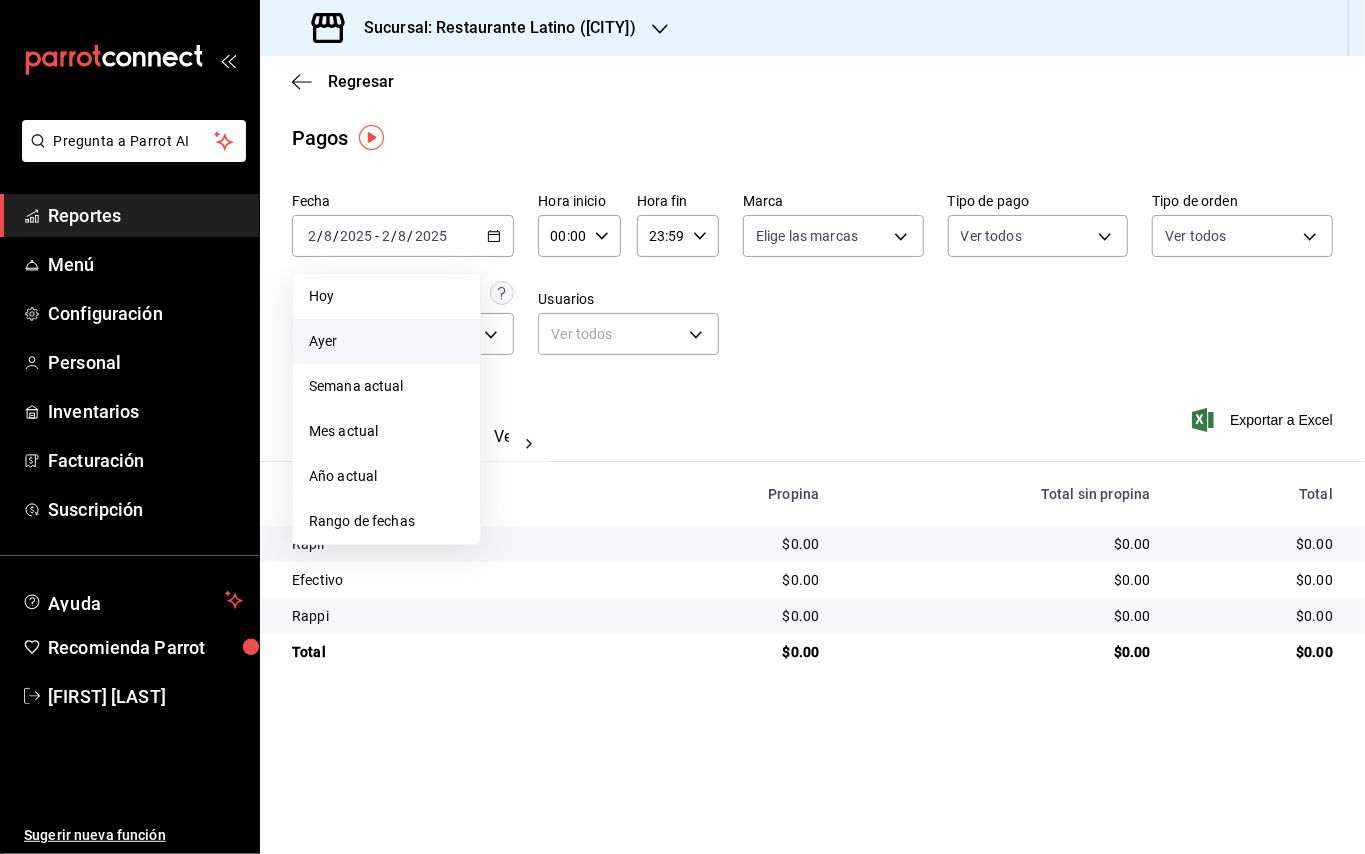 click on "Ayer" at bounding box center (386, 341) 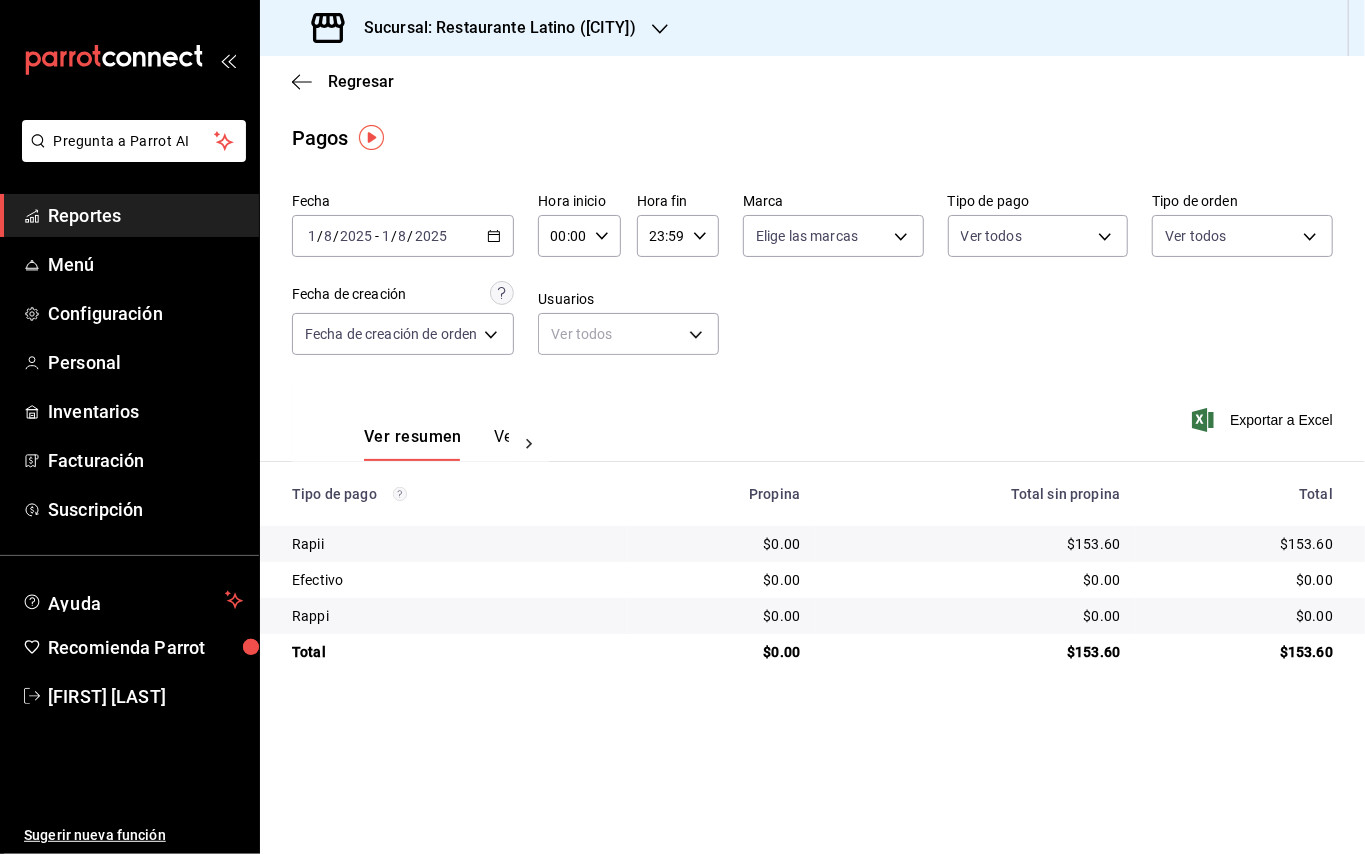 click on "Sucursal: Restaurante Latino (Tec)" at bounding box center (492, 28) 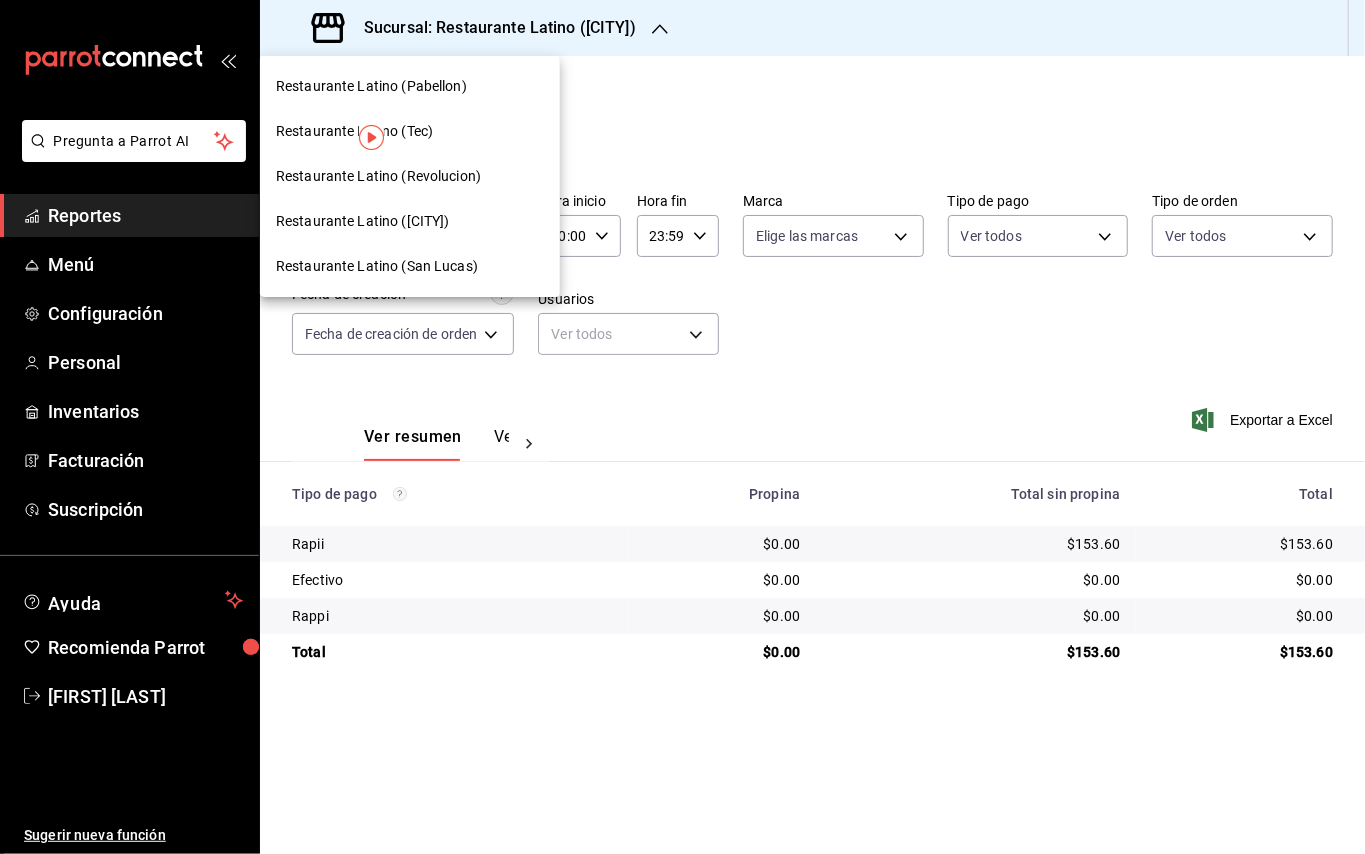 click on "Restaurante Latino (San Jeronimo MTY)" at bounding box center [363, 221] 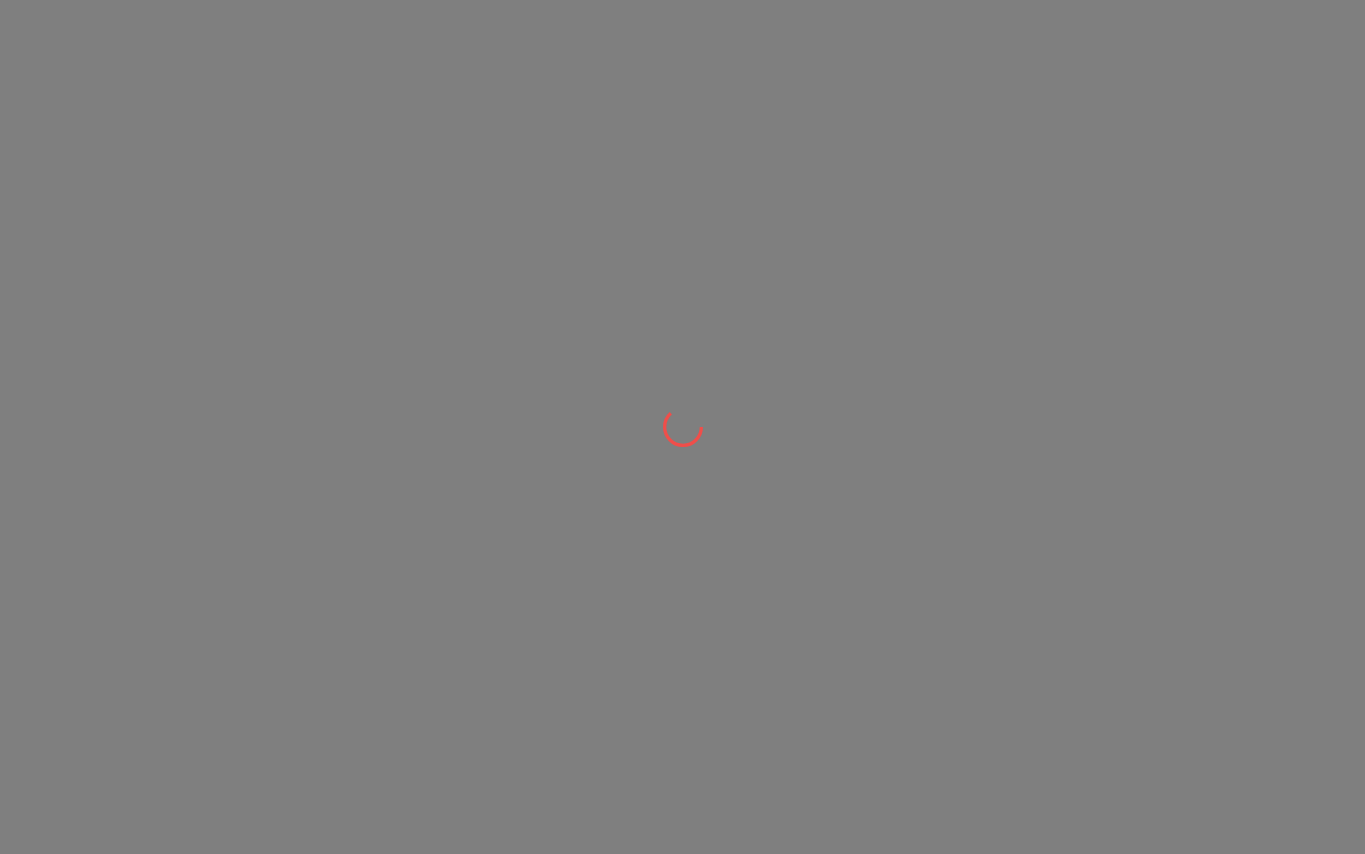 scroll, scrollTop: 0, scrollLeft: 0, axis: both 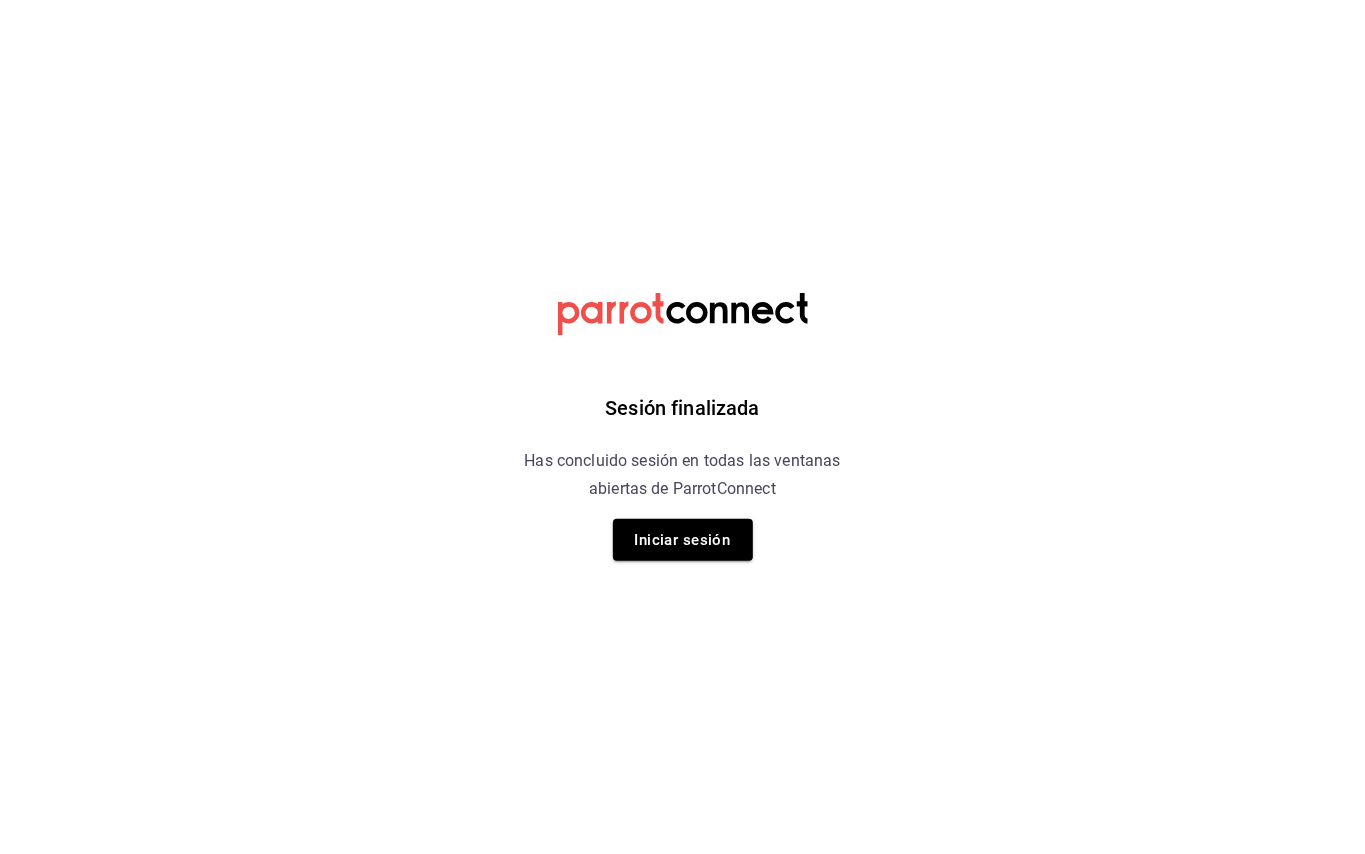 type 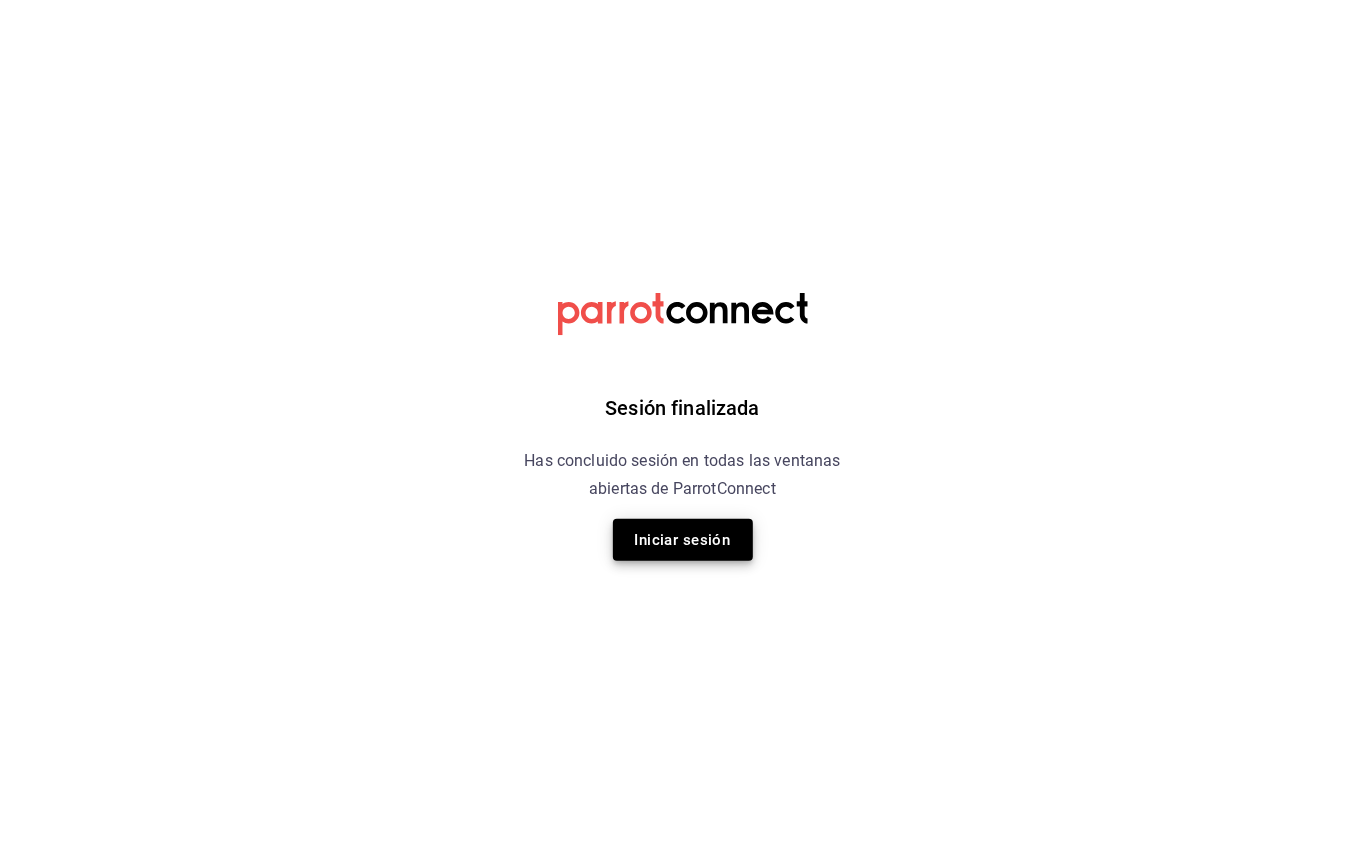 click on "Iniciar sesión" at bounding box center (683, 540) 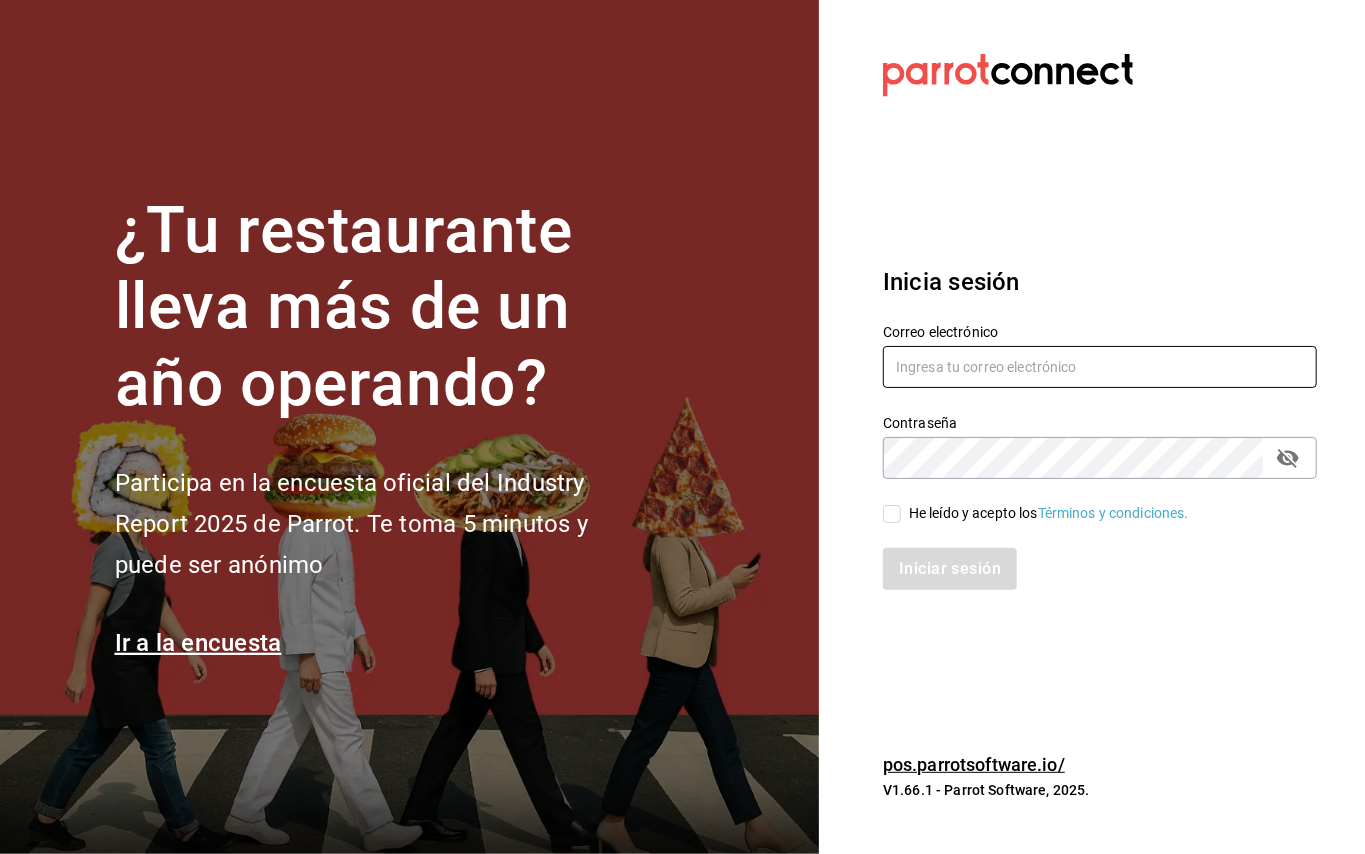type on "administracion@restaurantelatino.com" 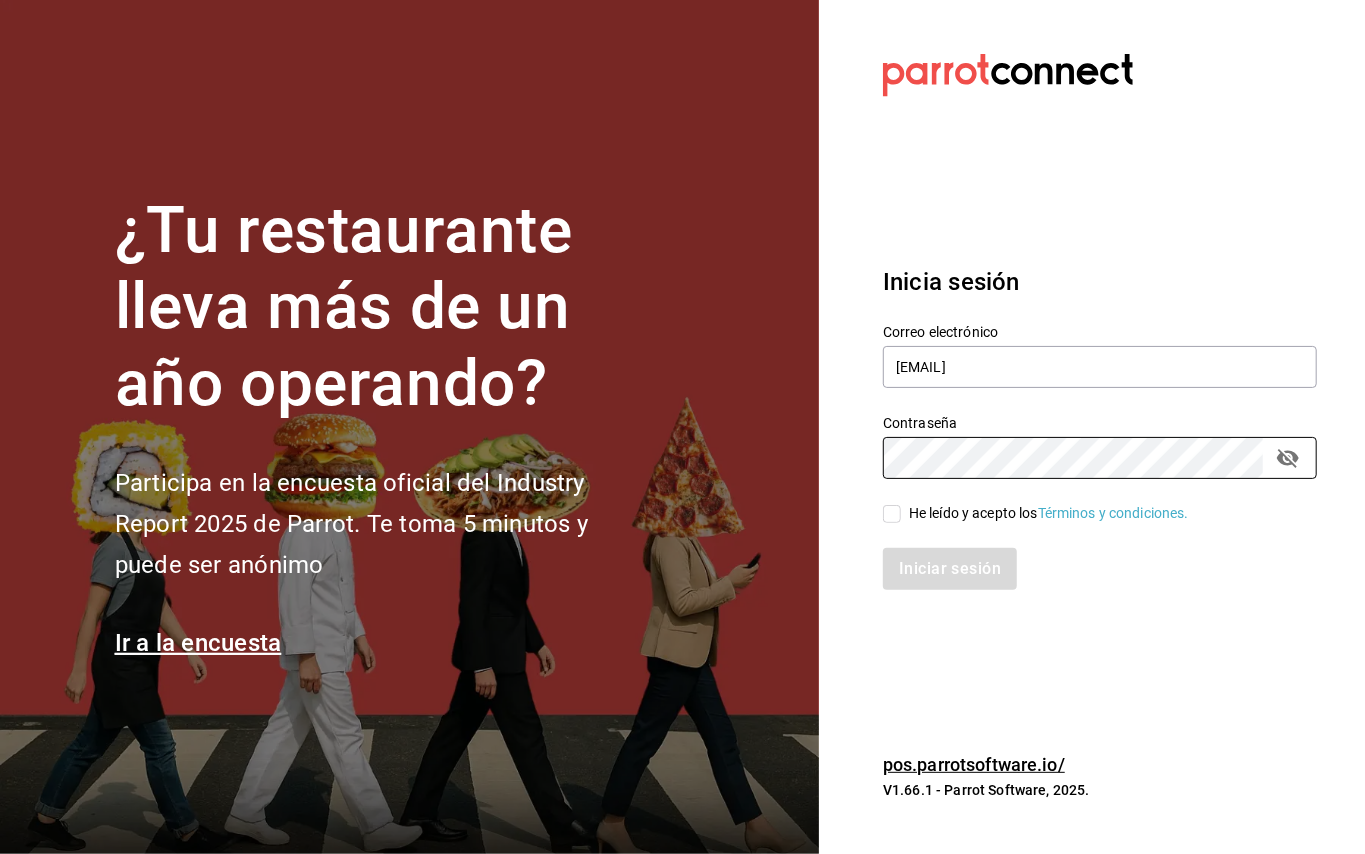 type 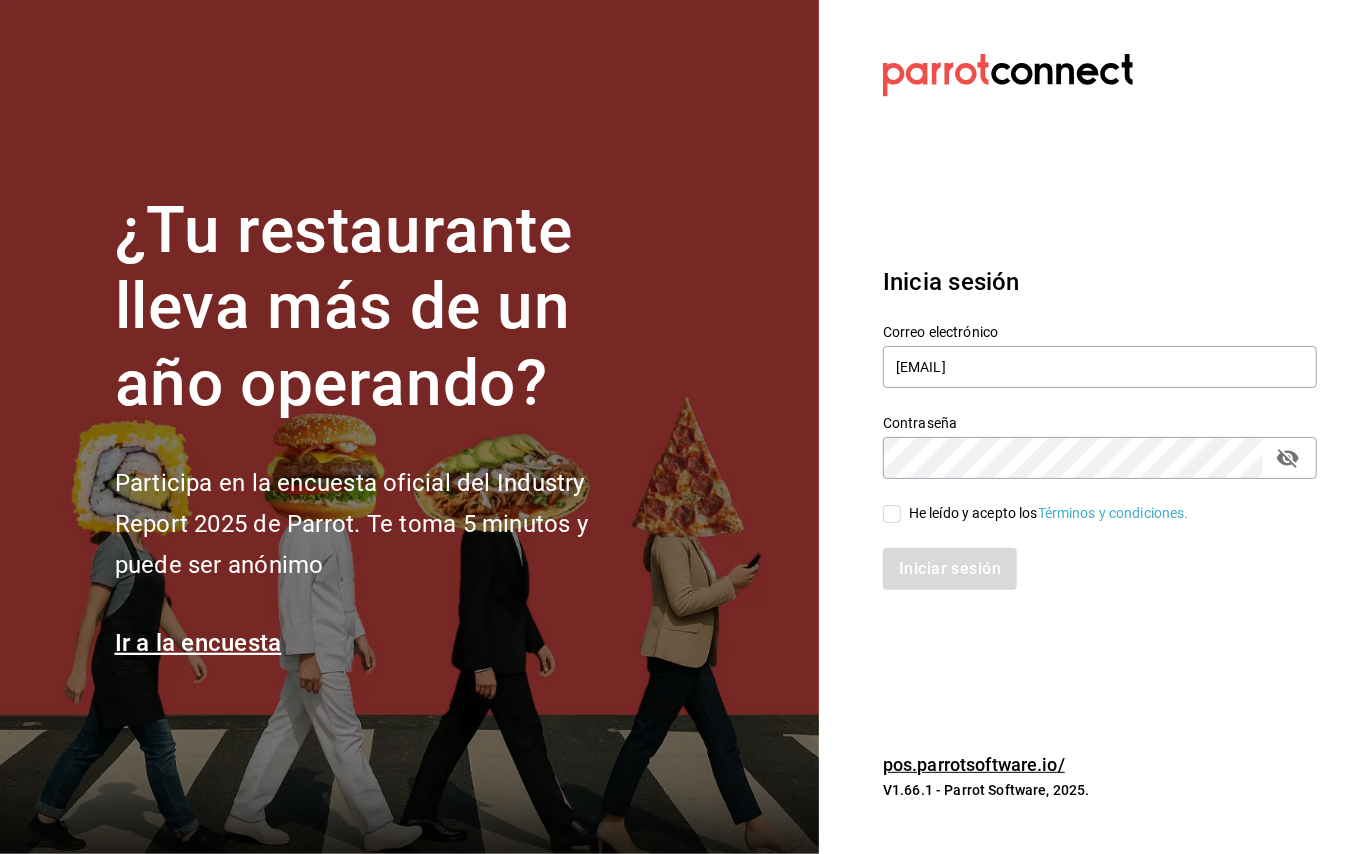 click at bounding box center [1288, 458] 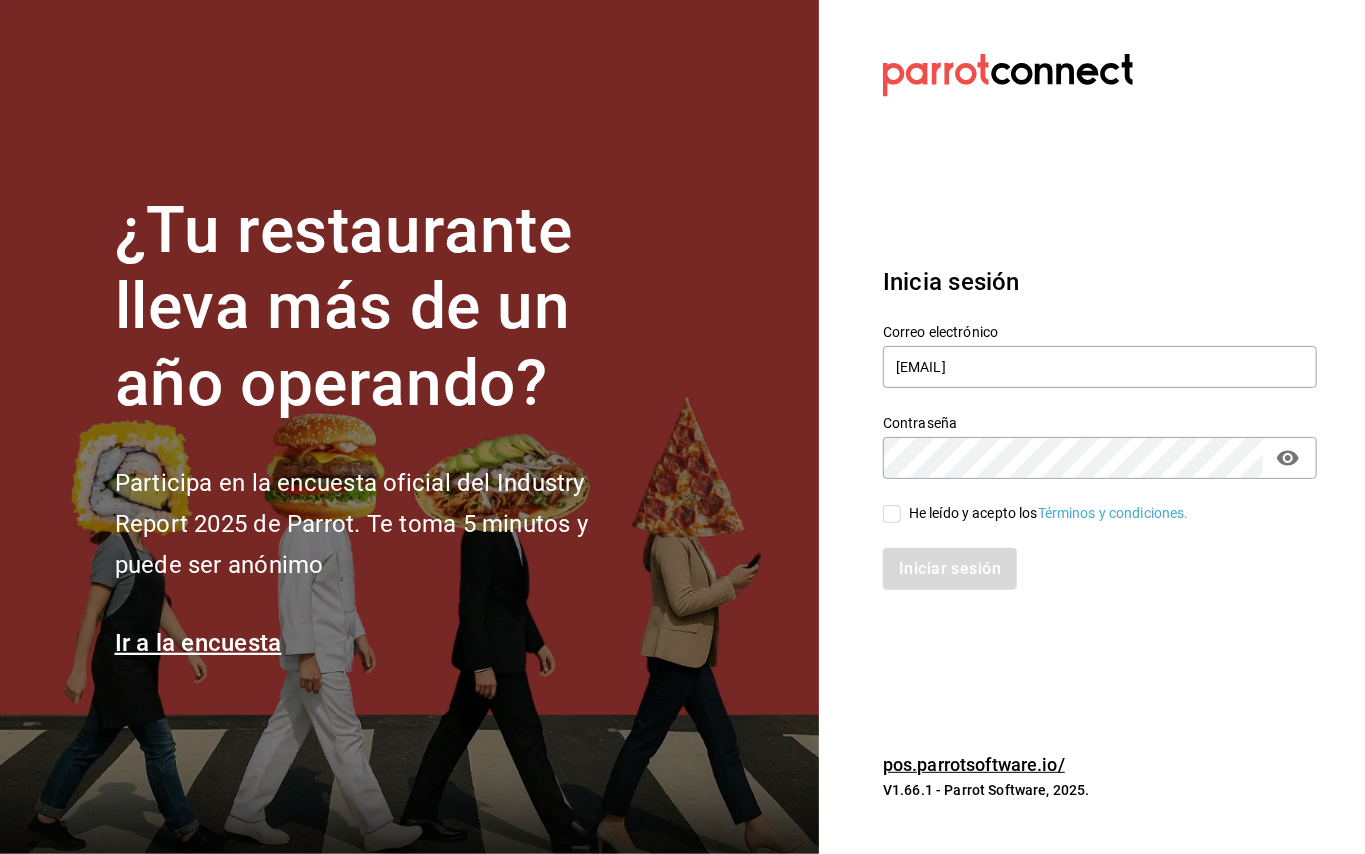 click at bounding box center [1288, 458] 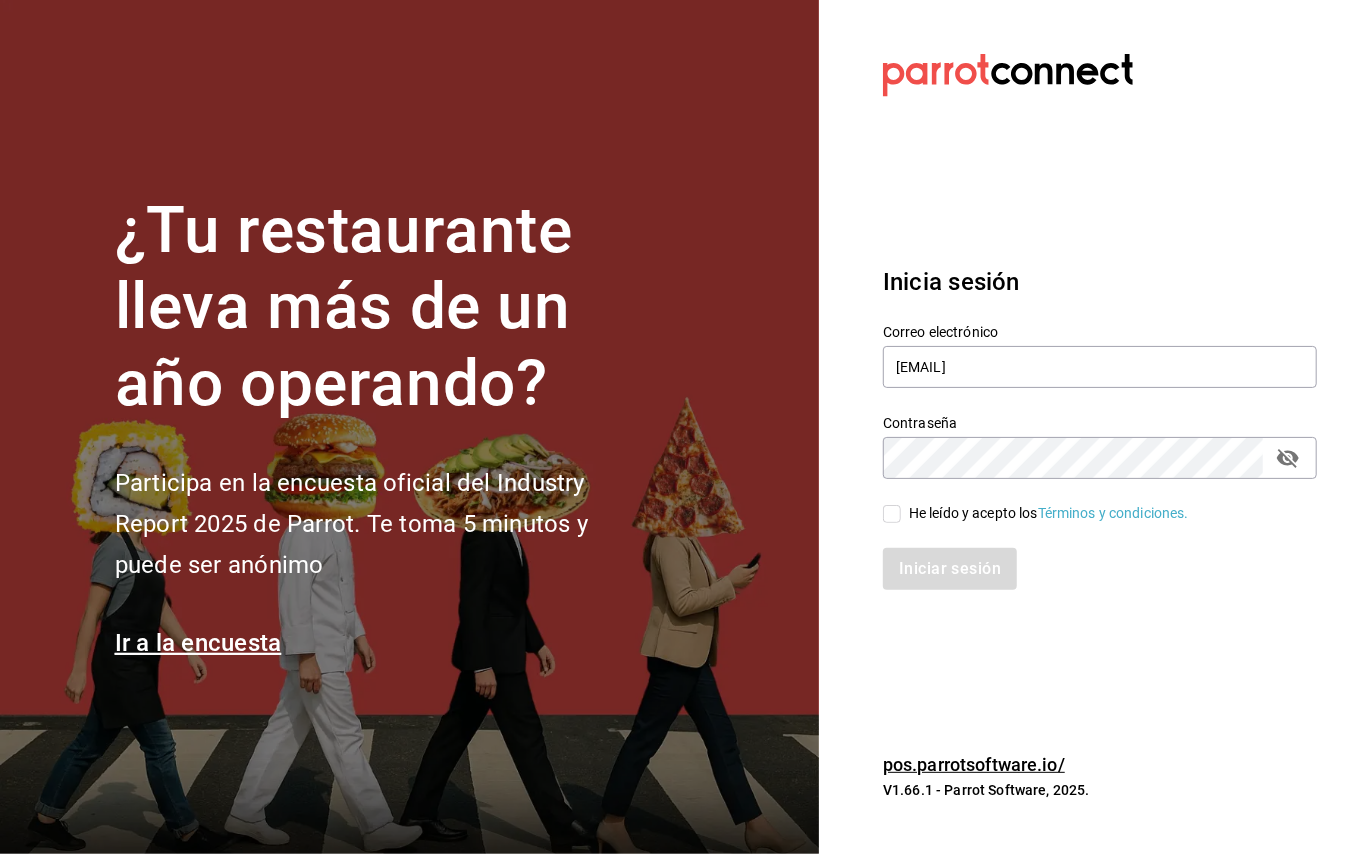 click on "He leído y acepto los  Términos y condiciones." at bounding box center (892, 514) 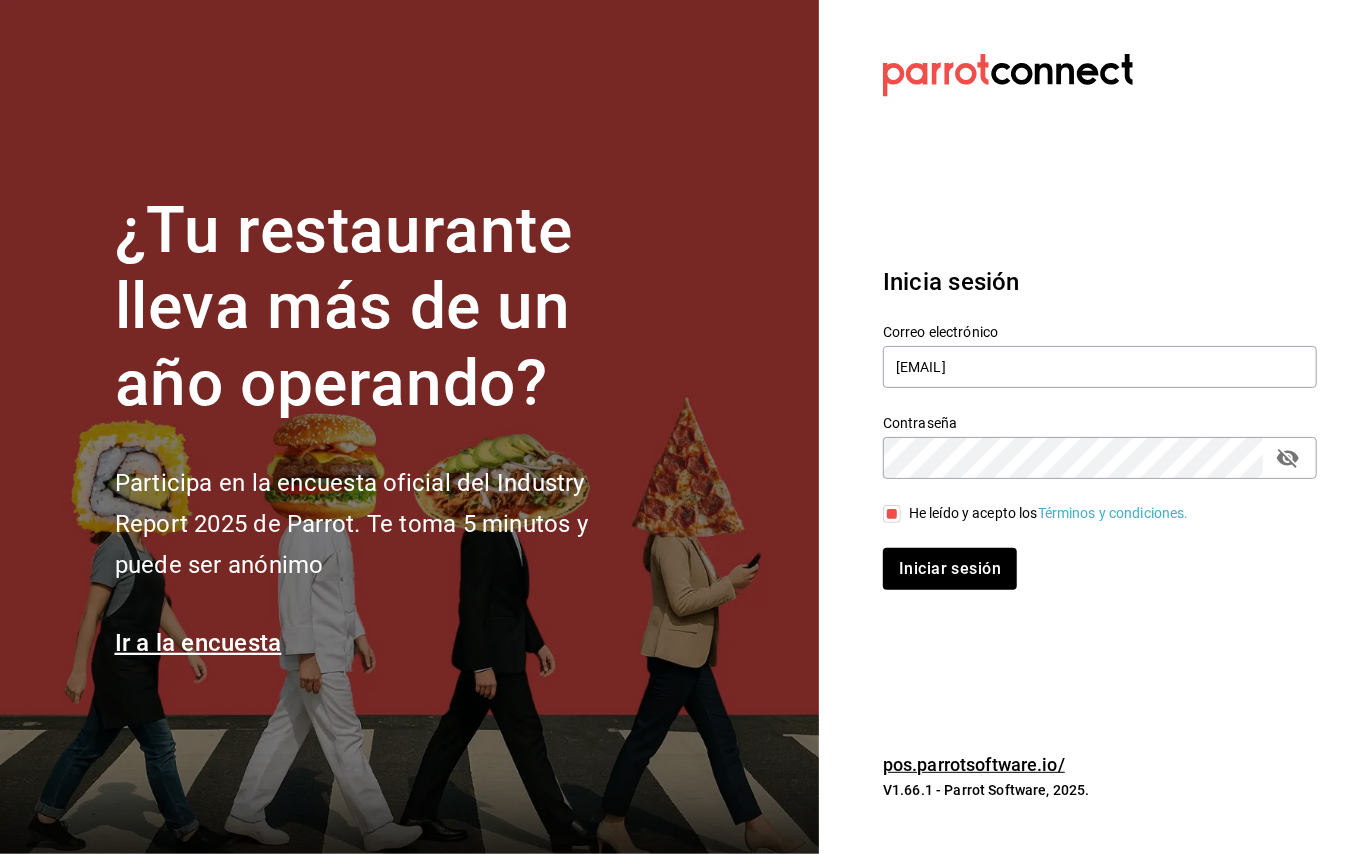 click on "Iniciar sesión" at bounding box center (950, 569) 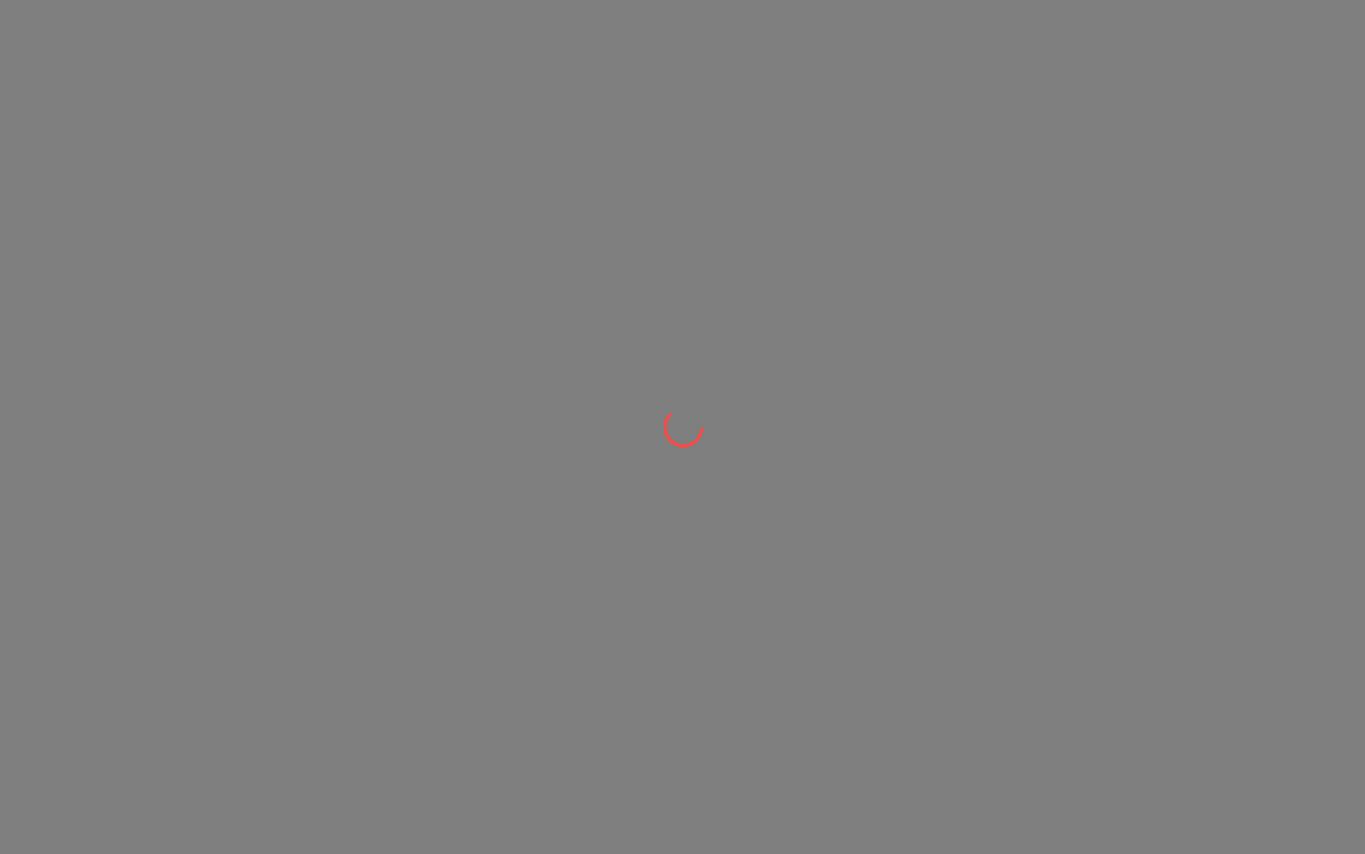 scroll, scrollTop: 0, scrollLeft: 0, axis: both 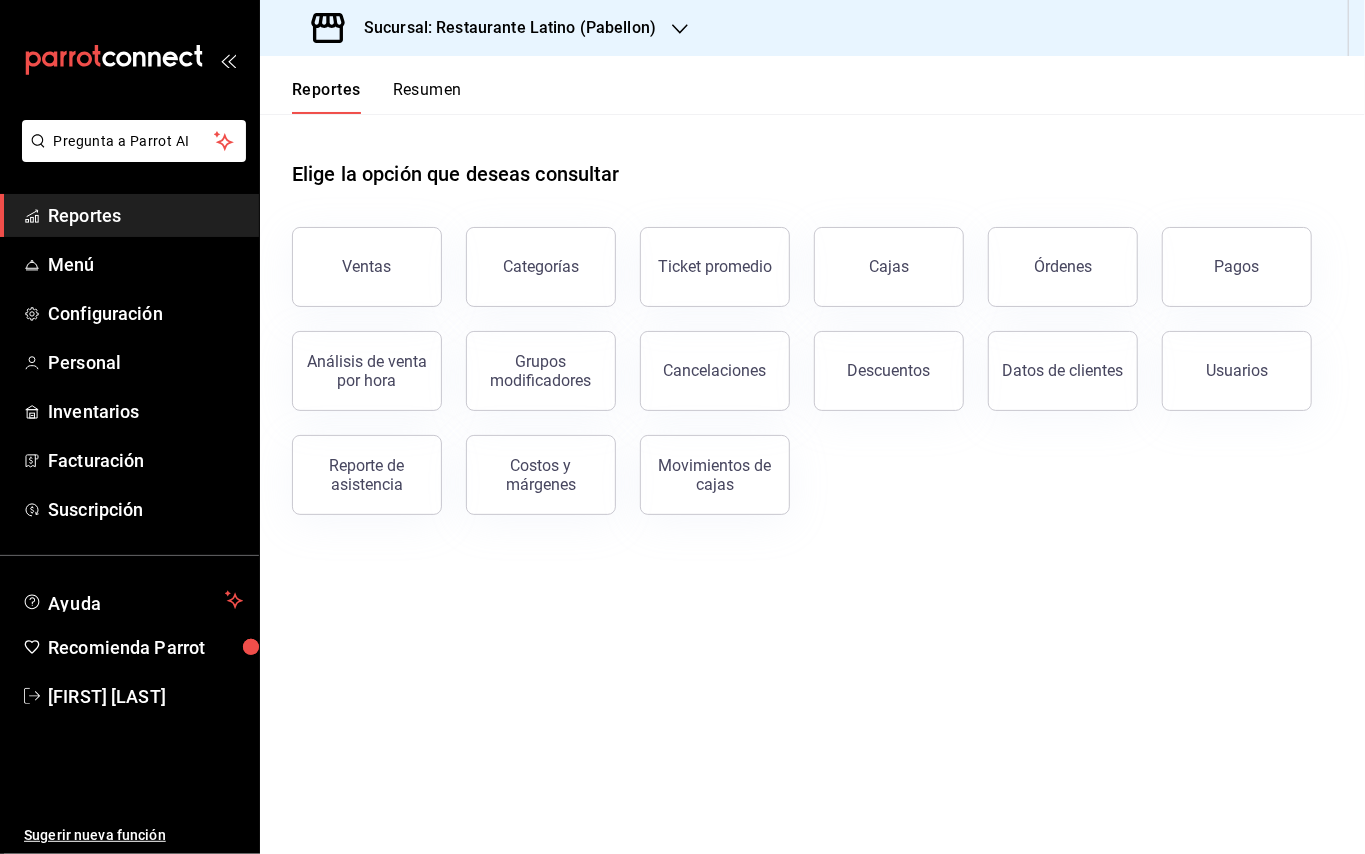 type 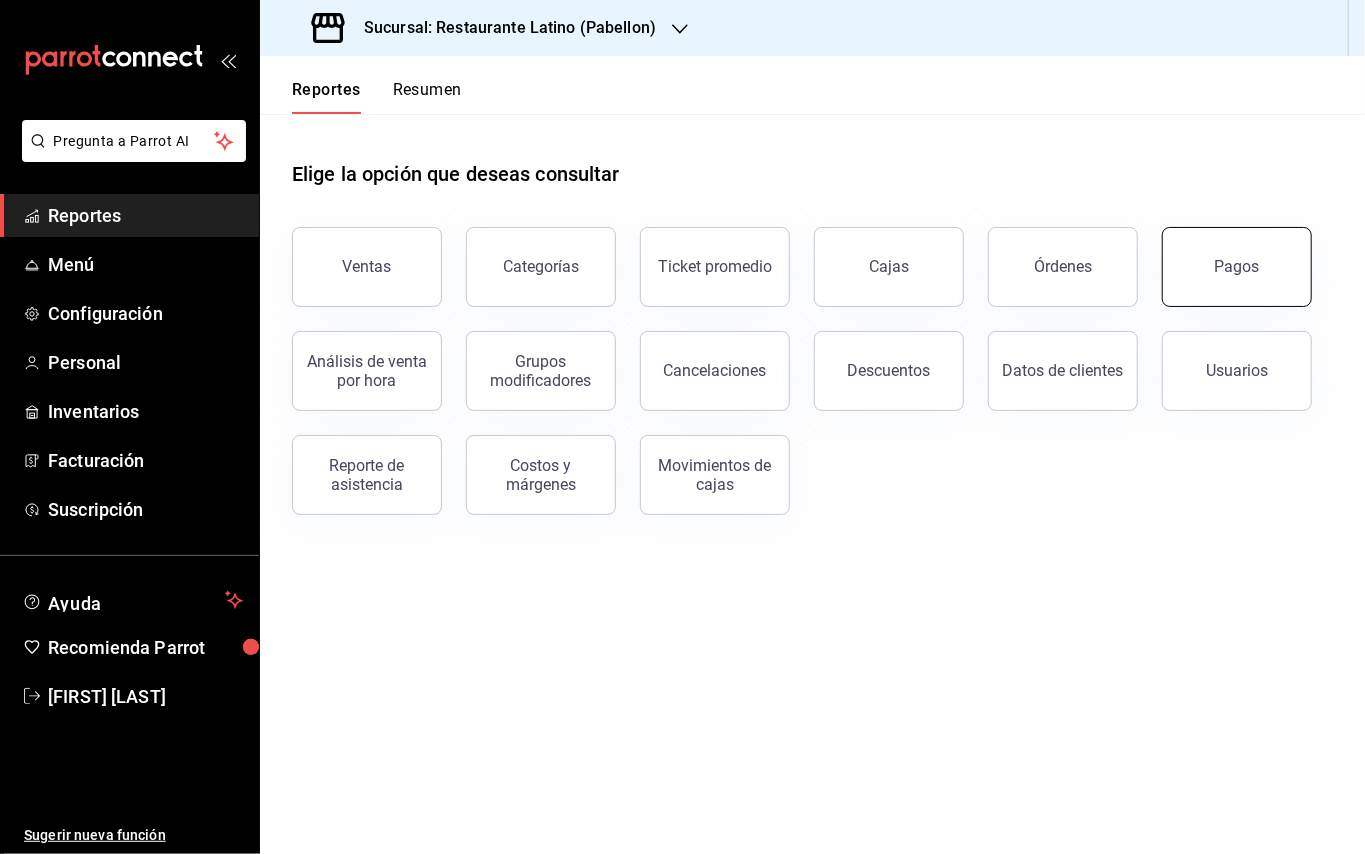 click on "Pagos" at bounding box center (1237, 267) 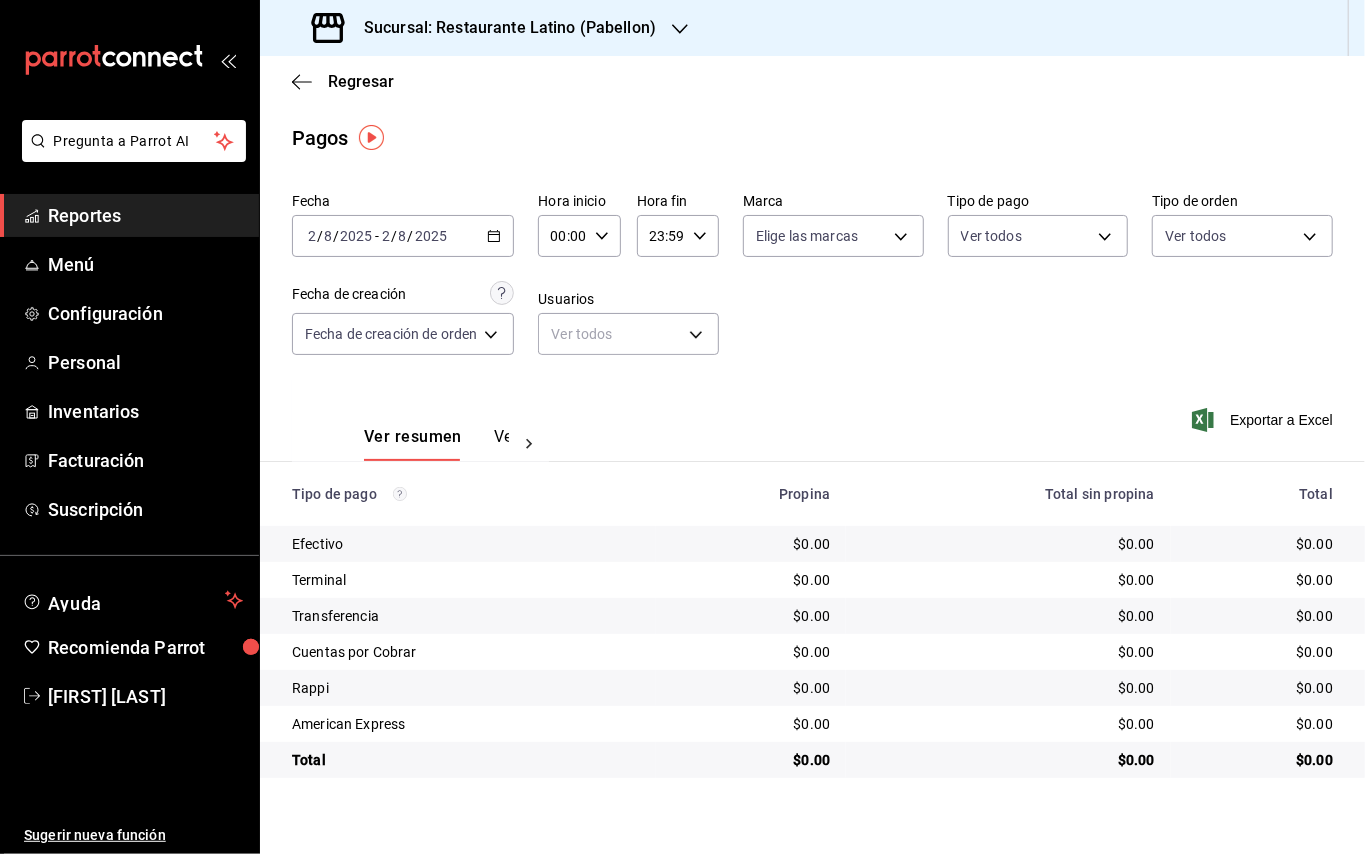 click 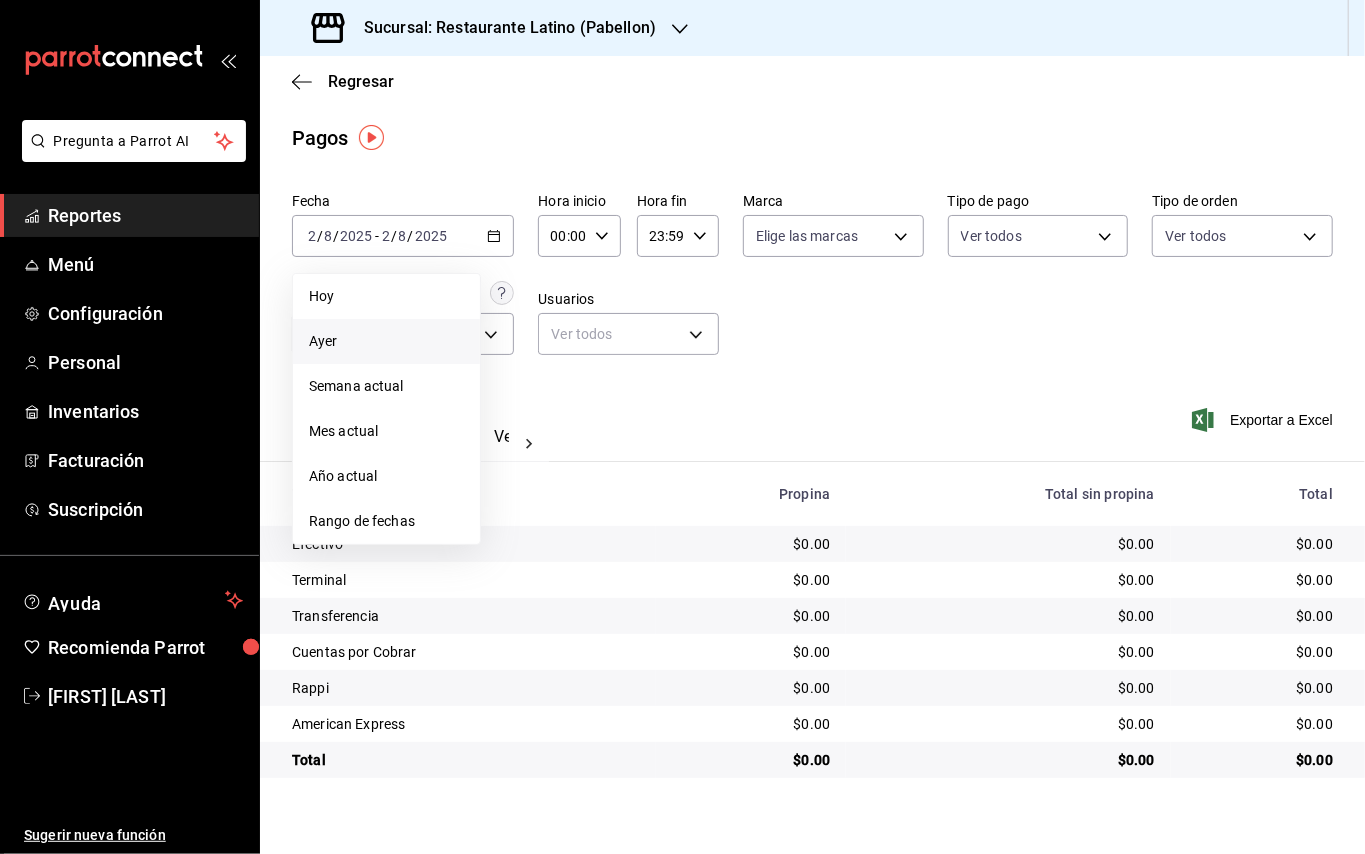 click on "Ayer" at bounding box center [386, 341] 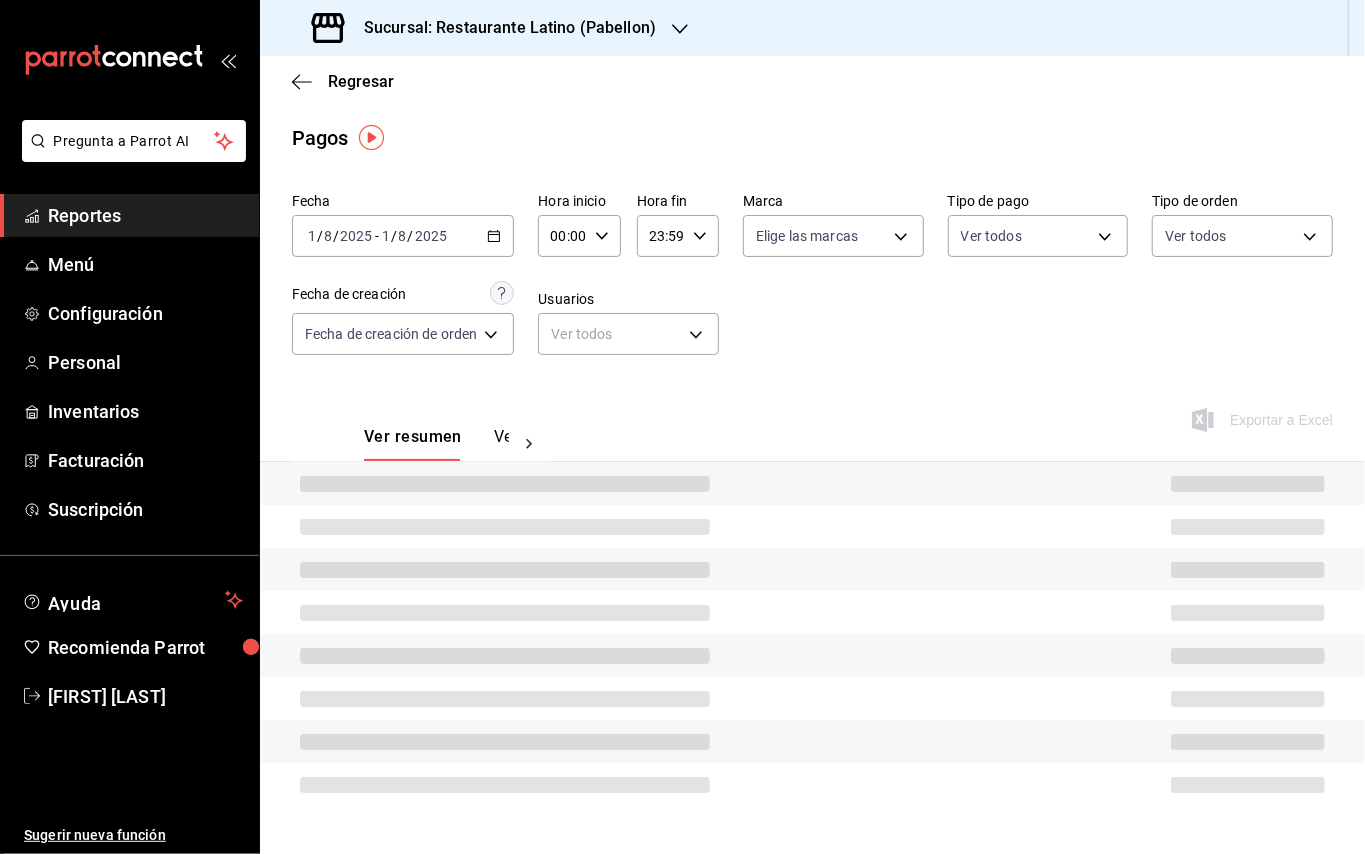 click on "Sucursal: Restaurante Latino (Pabellon)" at bounding box center [486, 28] 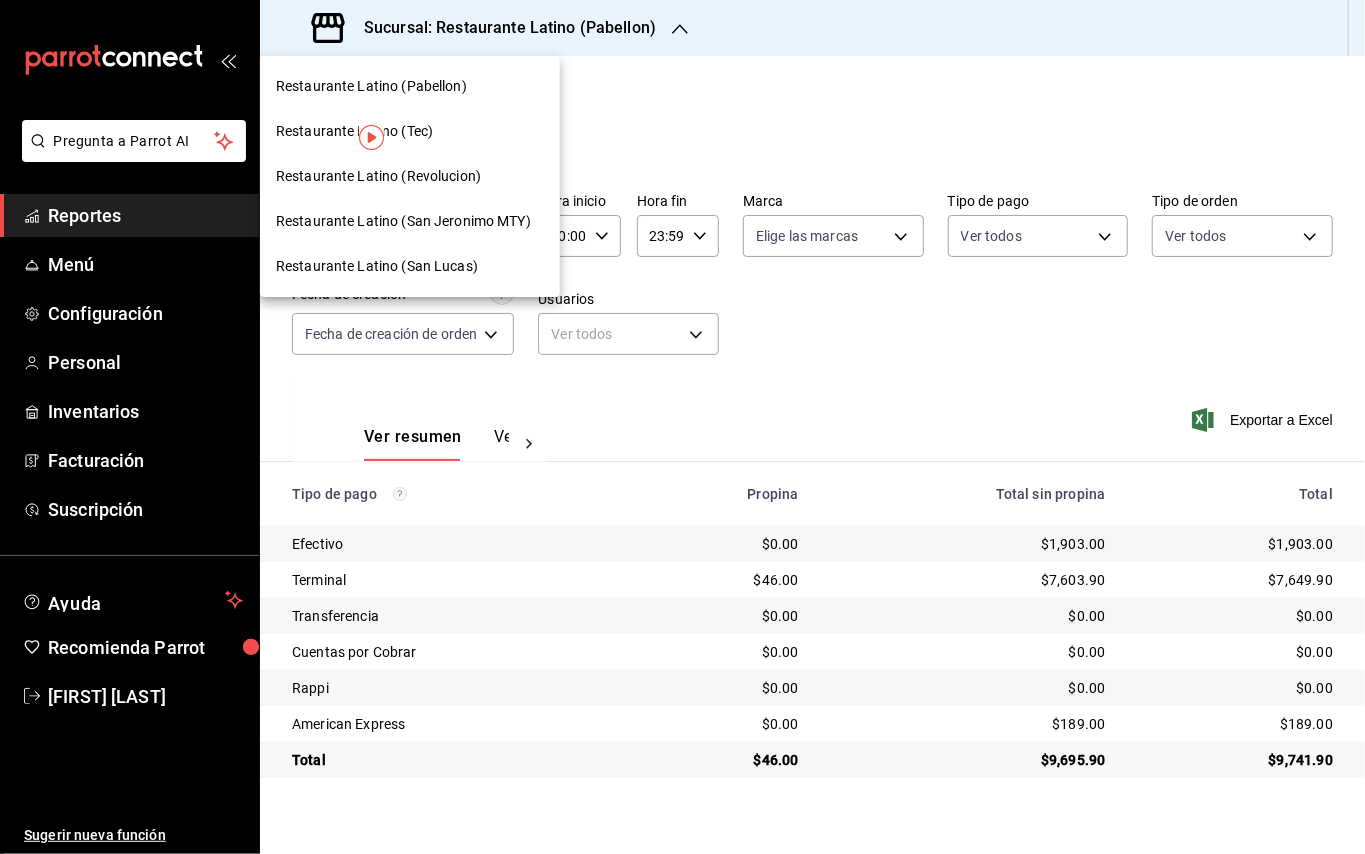 click on "Restaurante Latino (San Jeronimo MTY)" at bounding box center (403, 221) 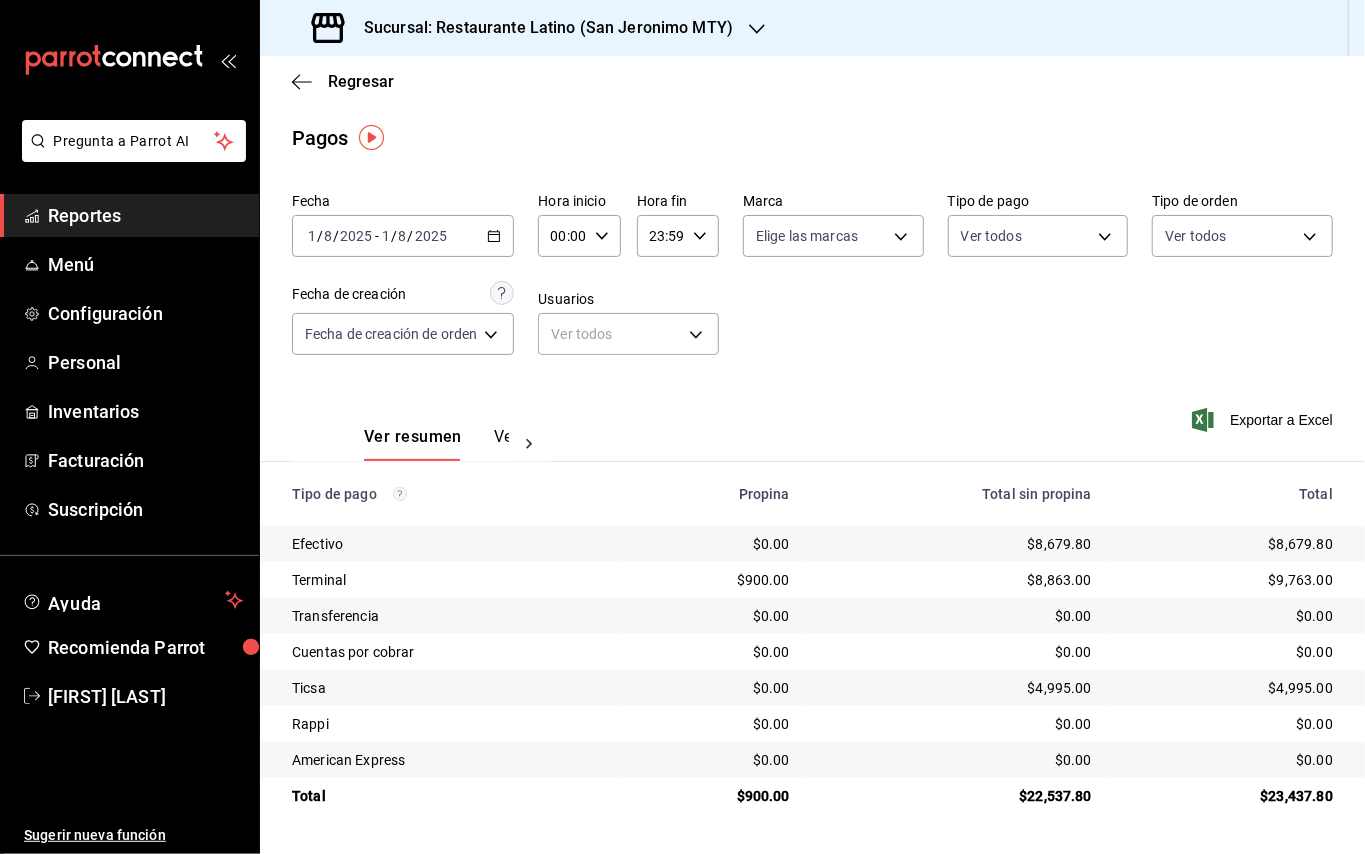 click on "Sucursal: Restaurante Latino (San Jeronimo MTY)" at bounding box center (524, 28) 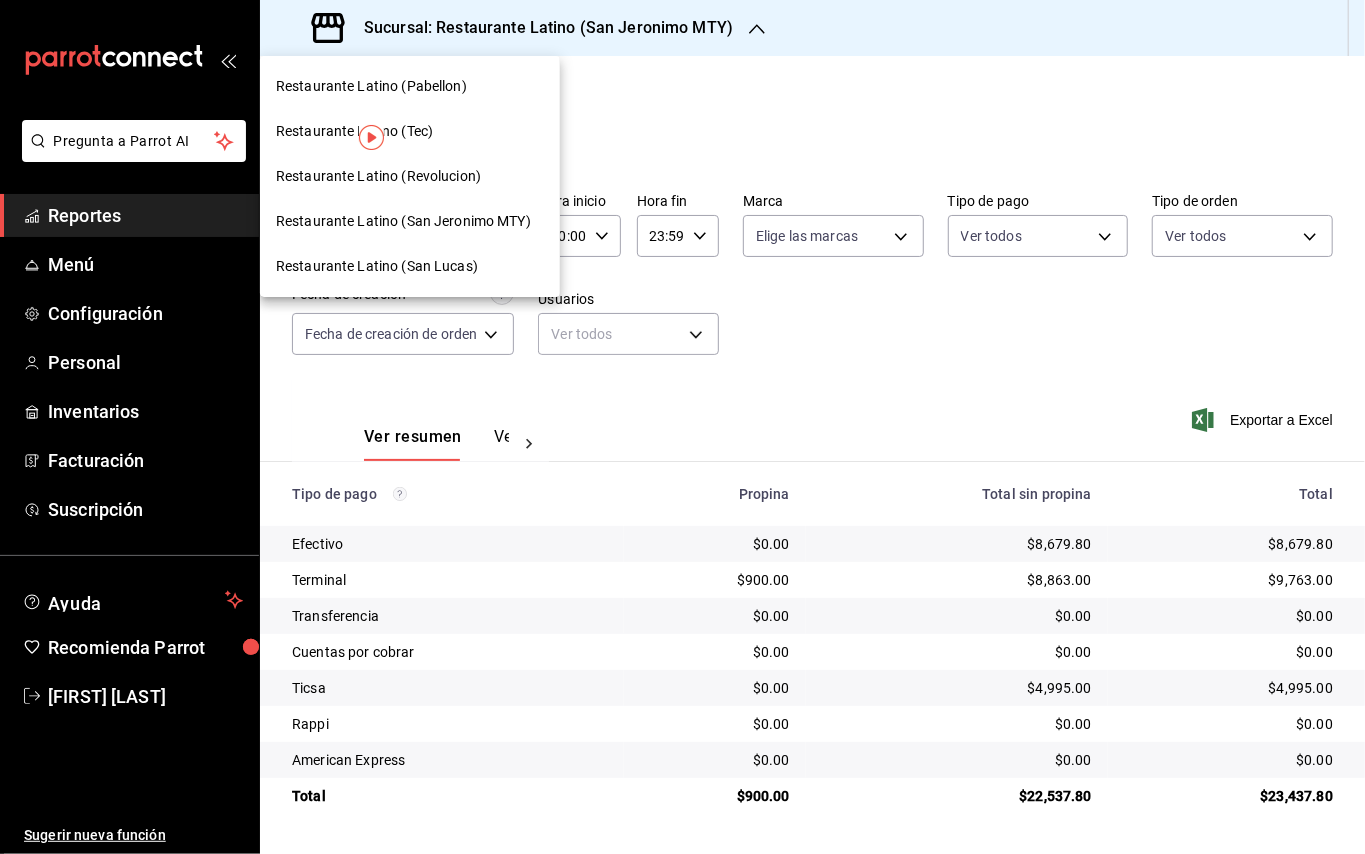 click on "Restaurante Latino (Revolucion)" at bounding box center (410, 176) 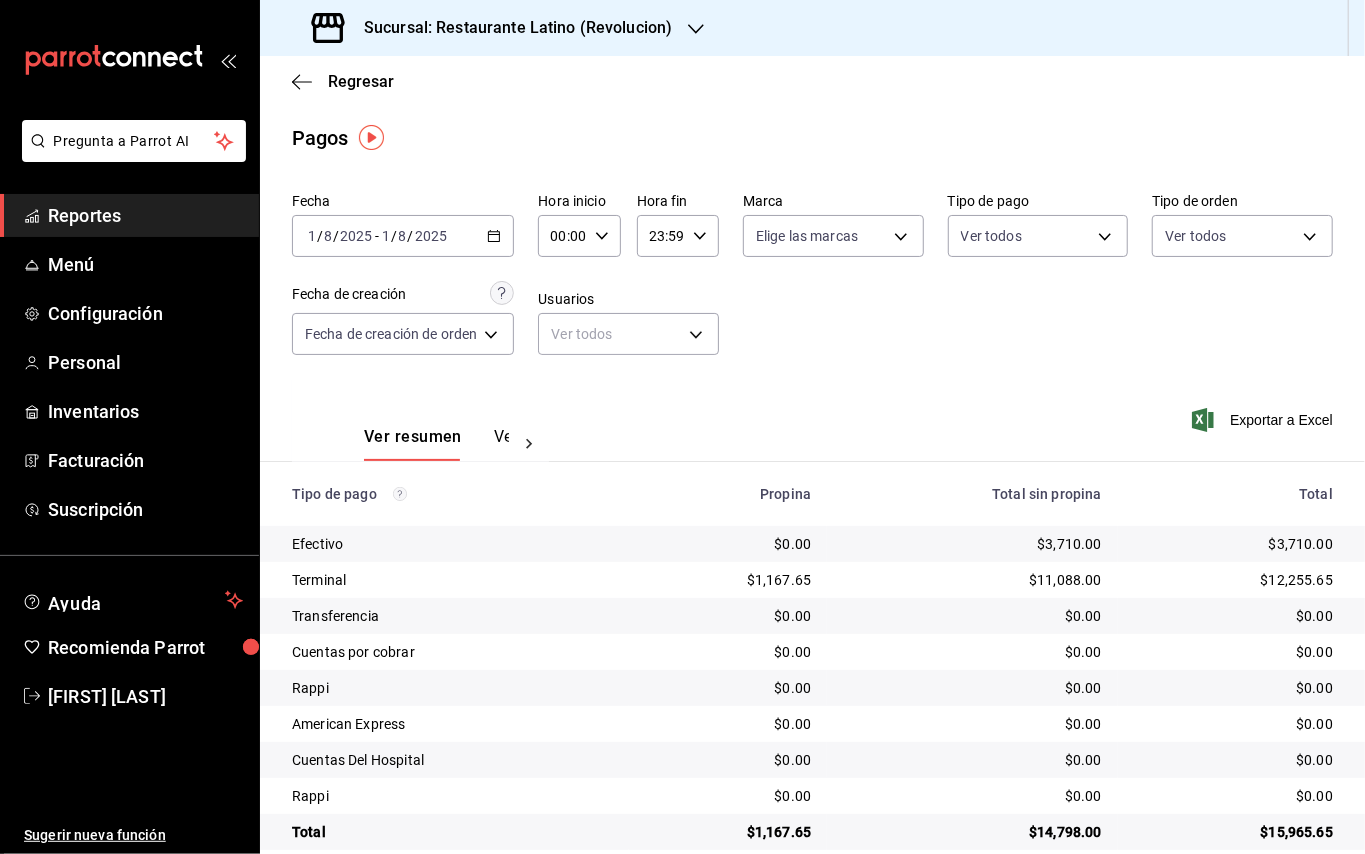 click on "Sucursal: Restaurante Latino (Revolucion)" at bounding box center (510, 28) 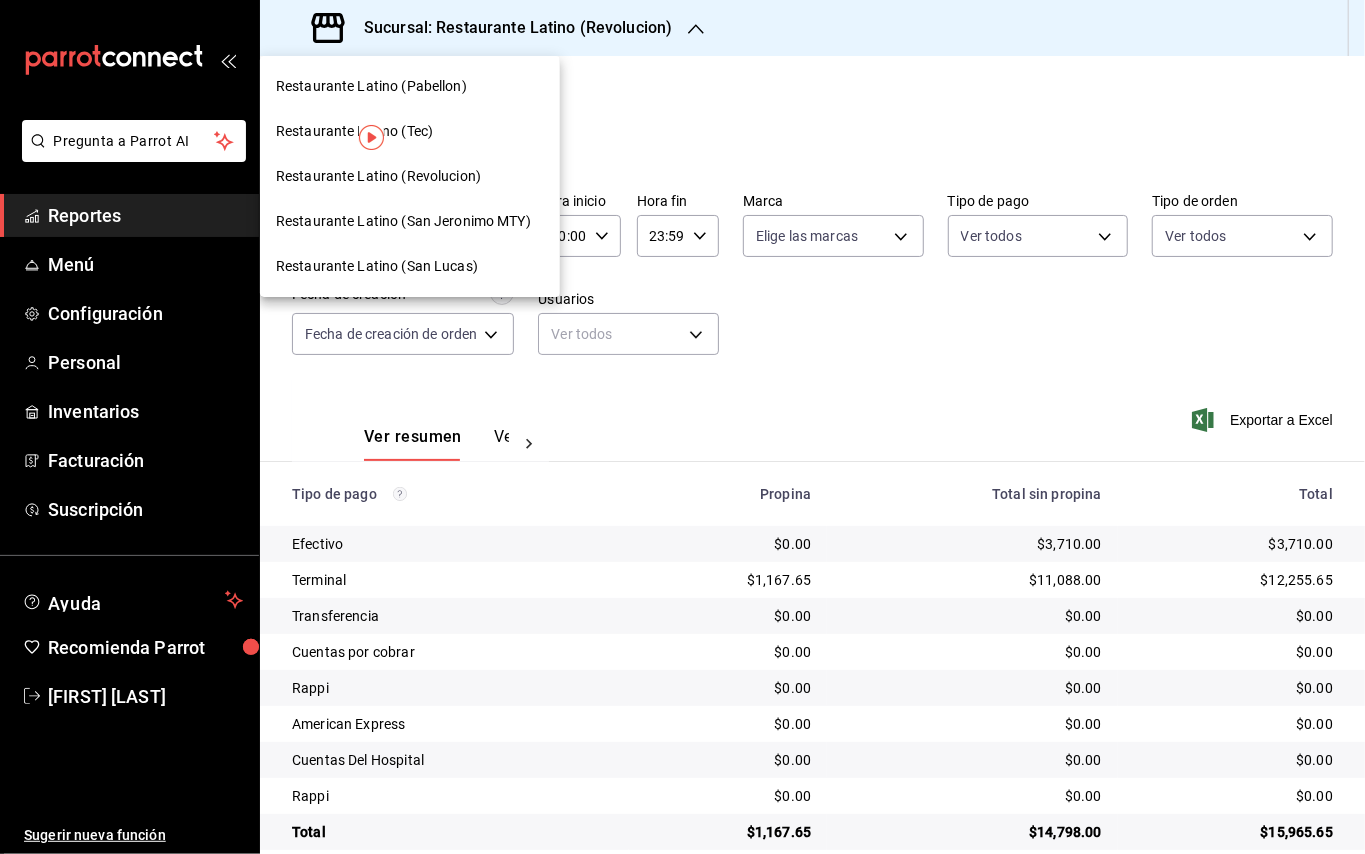 click on "Restaurante Latino (Pabellon)" at bounding box center (371, 86) 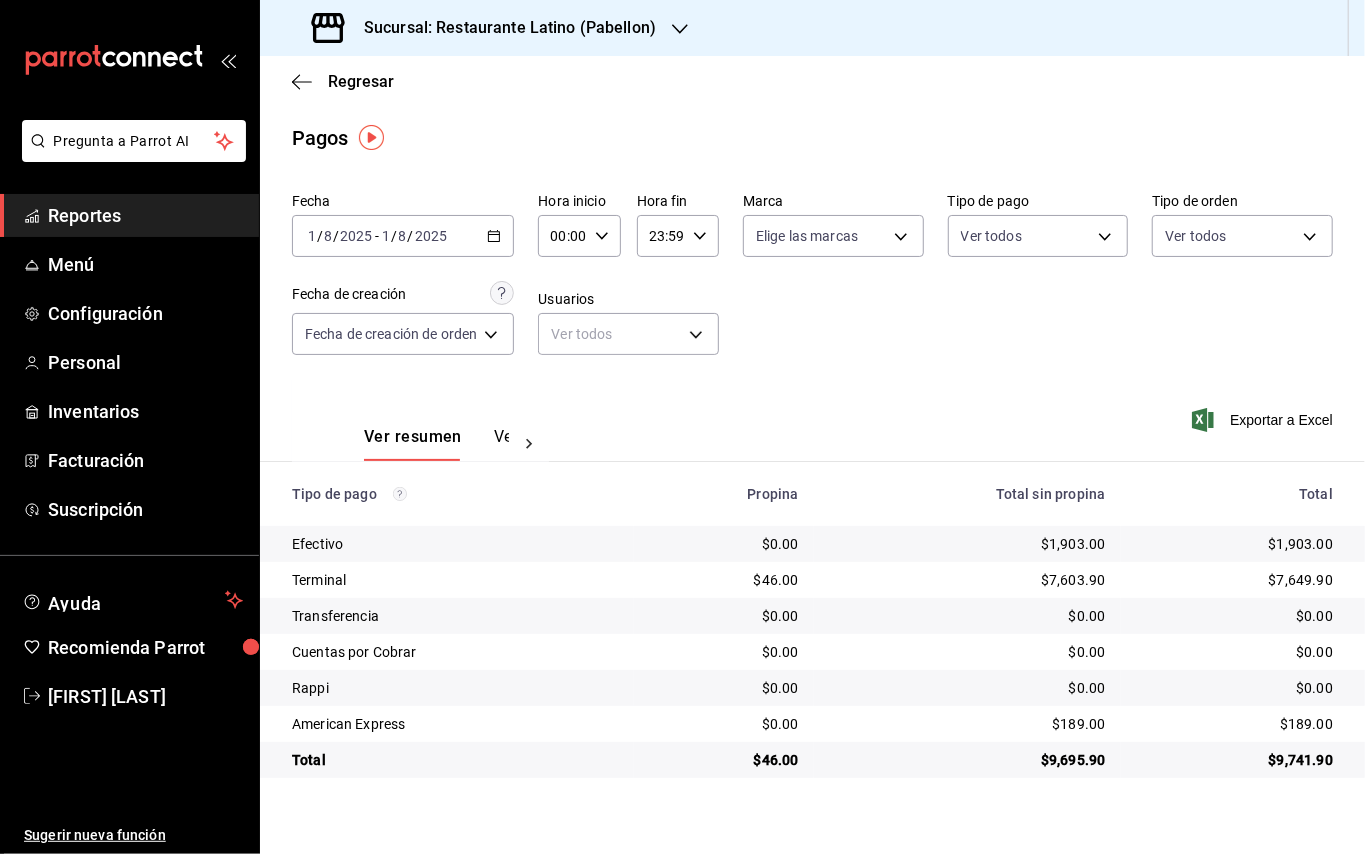 click on "Sucursal: Restaurante Latino (Pabellon)" at bounding box center [502, 28] 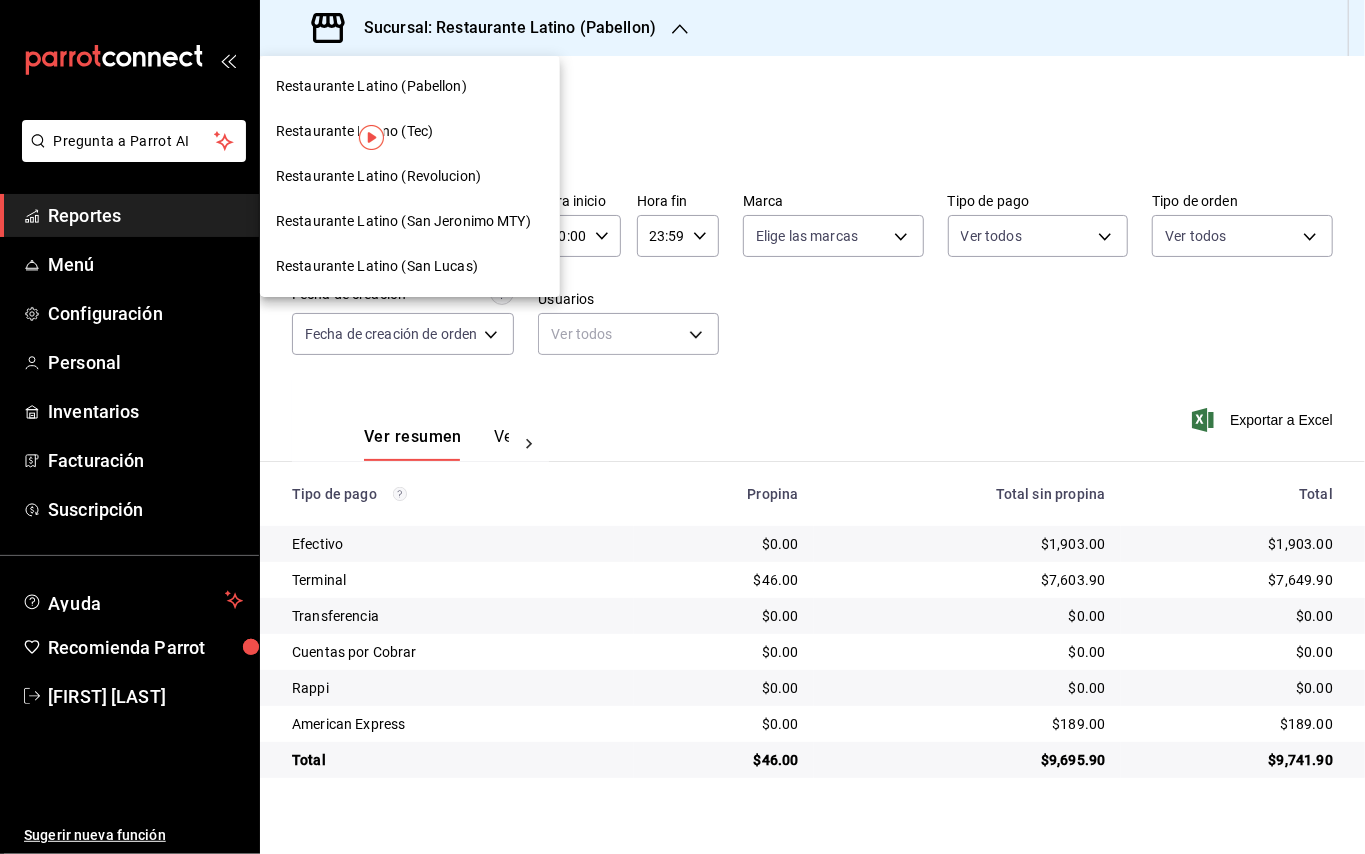 click on "Restaurante Latino (San Lucas)" at bounding box center [377, 266] 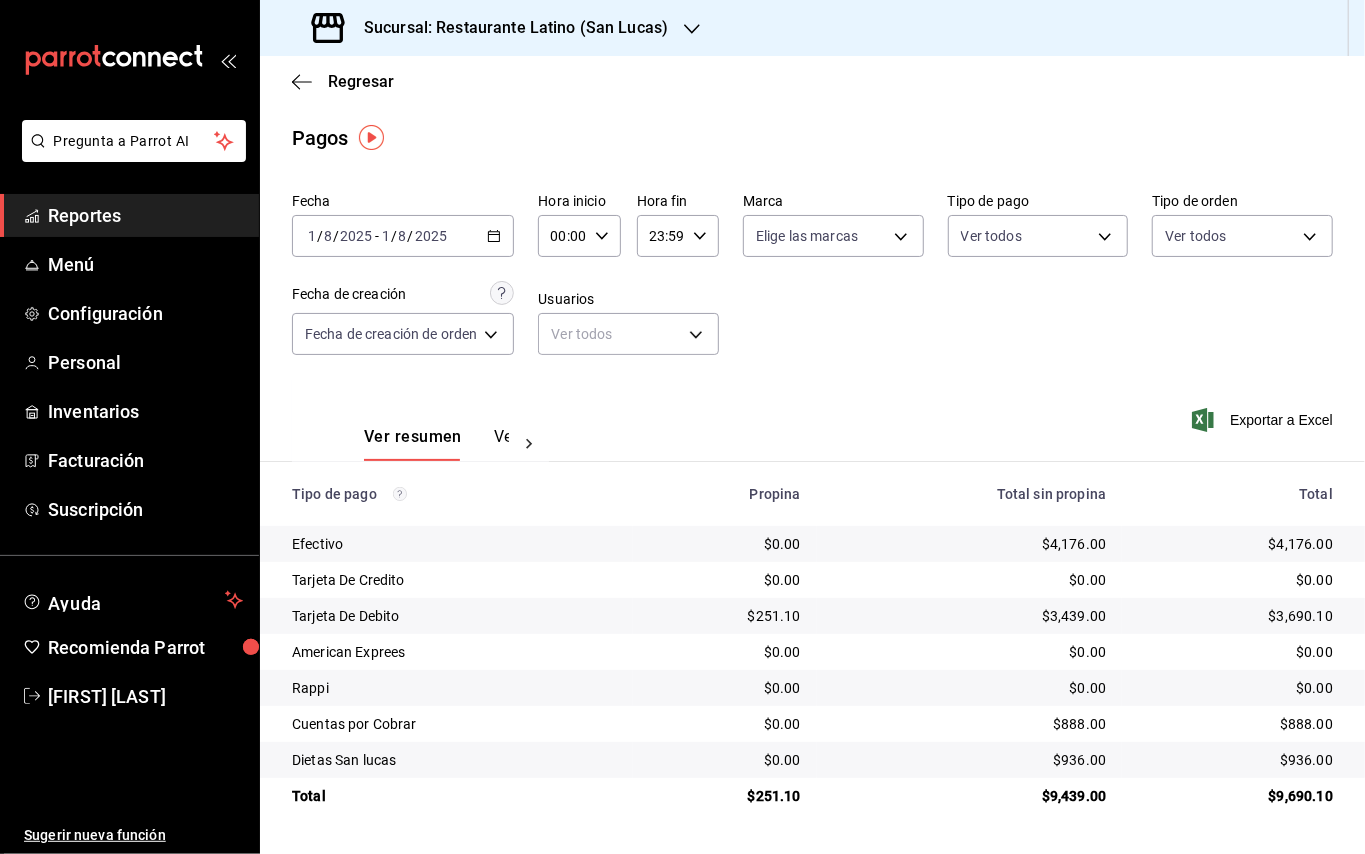 click on "Sucursal: Restaurante Latino (San Lucas)" at bounding box center (492, 28) 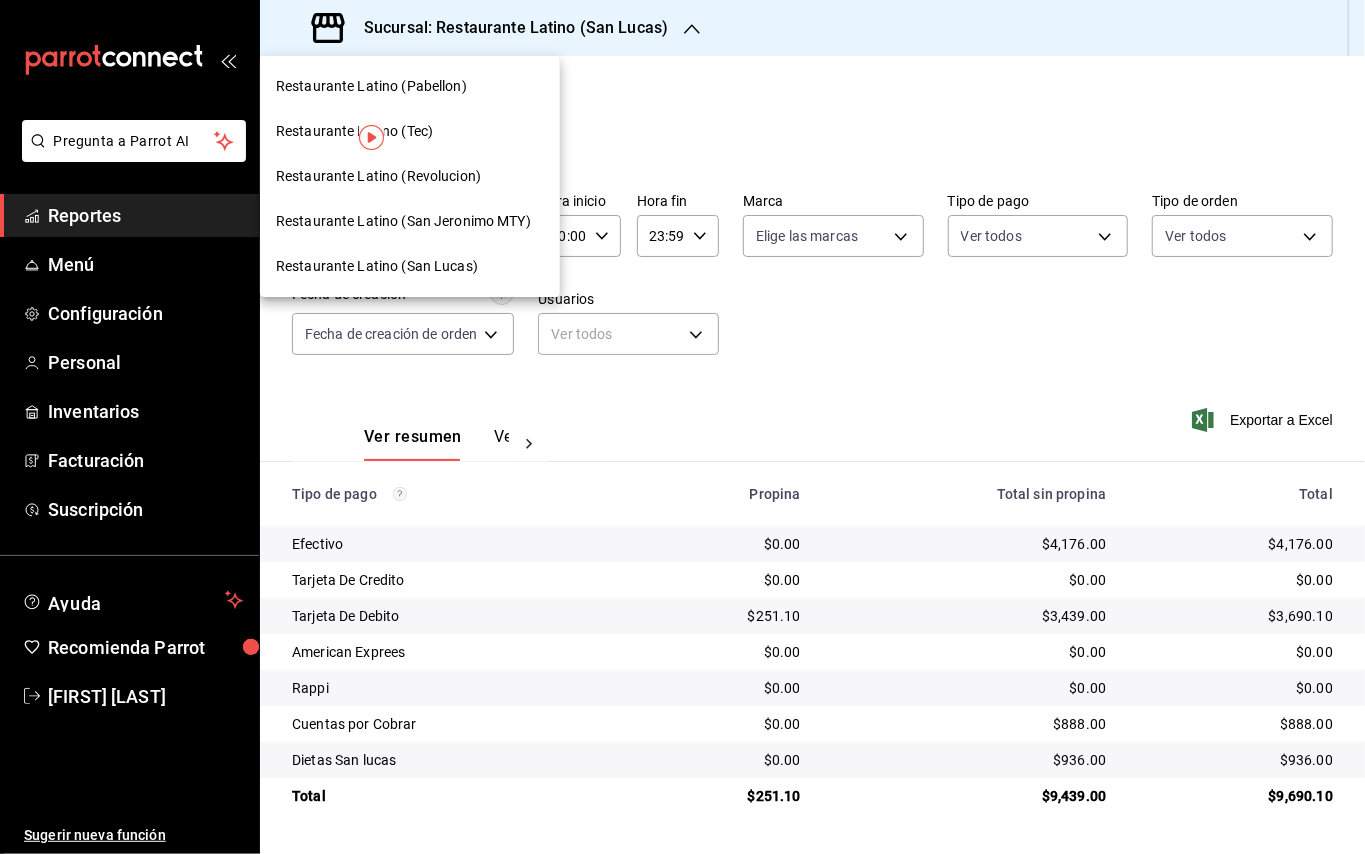 click on "Restaurante Latino (Tec)" at bounding box center (410, 131) 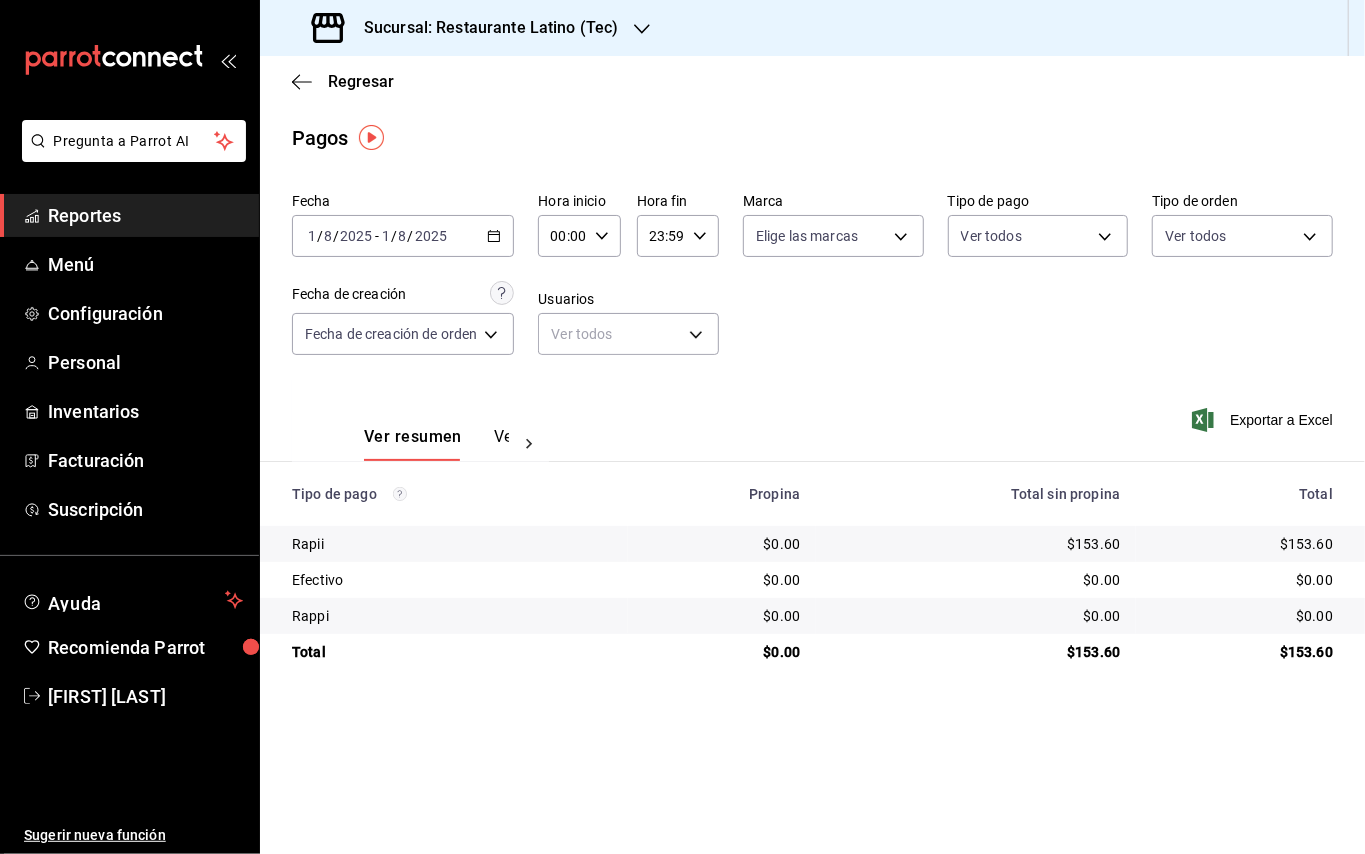 click on "Regresar Pagos Fecha 2025-08-01 1 / 8 / 2025 - 2025-08-01 1 / 8 / 2025 Hora inicio 00:00 Hora inicio Hora fin 23:59 Hora fin Marca Elige las marcas Tipo de pago Ver todos Tipo de orden Ver todos Fecha de creación   Fecha de creación de orden ORDER Usuarios Ver todos null Ver resumen Ver pagos Exportar a Excel Tipo de pago   Propina Total sin propina Total Rapii $0.00 $153.60 $153.60 Efectivo $0.00 $0.00 $0.00 Rappi $0.00 $0.00 $0.00 Total $0.00 $153.60 $153.60" at bounding box center [812, 455] 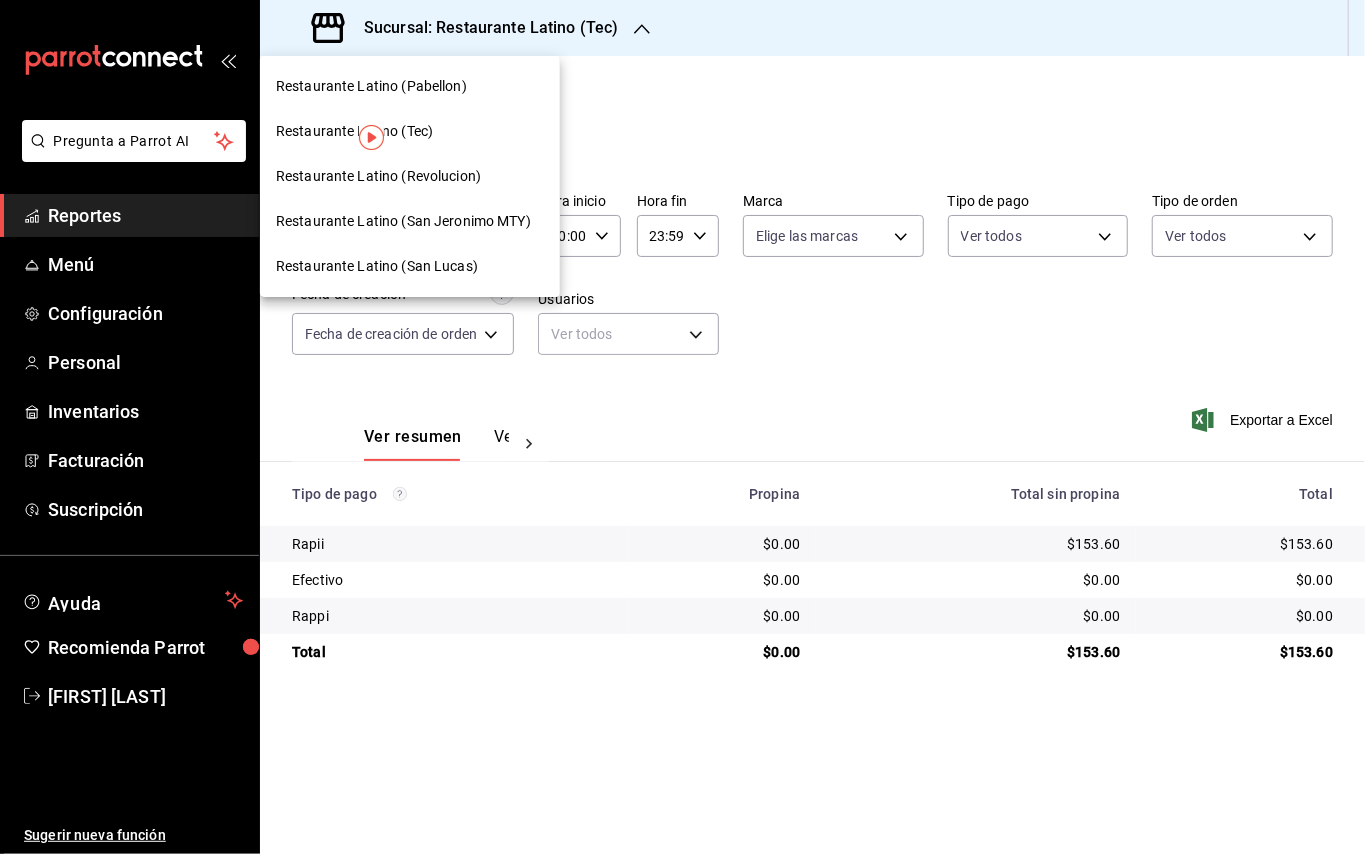 click at bounding box center (682, 427) 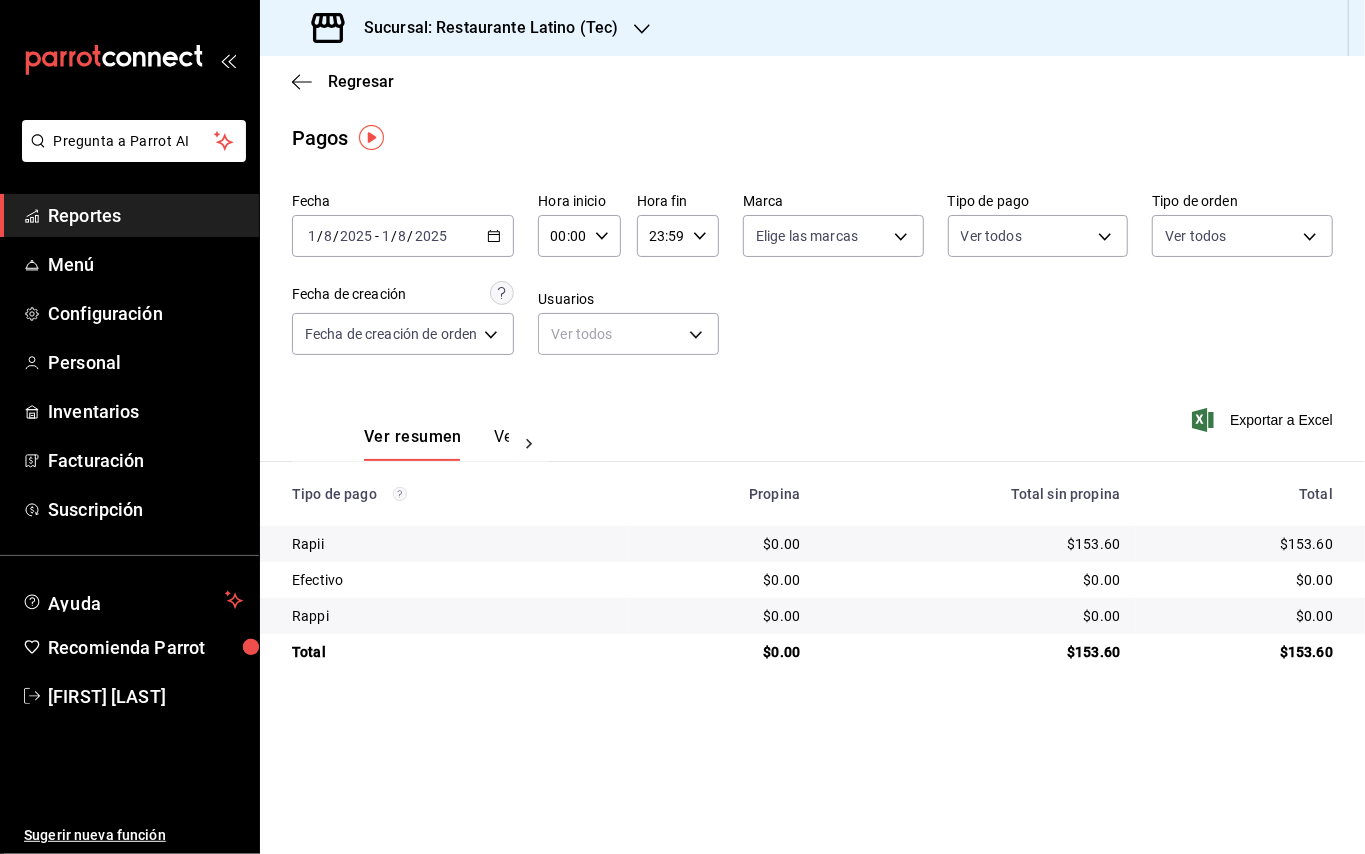 click on "Pagos" at bounding box center (812, 138) 